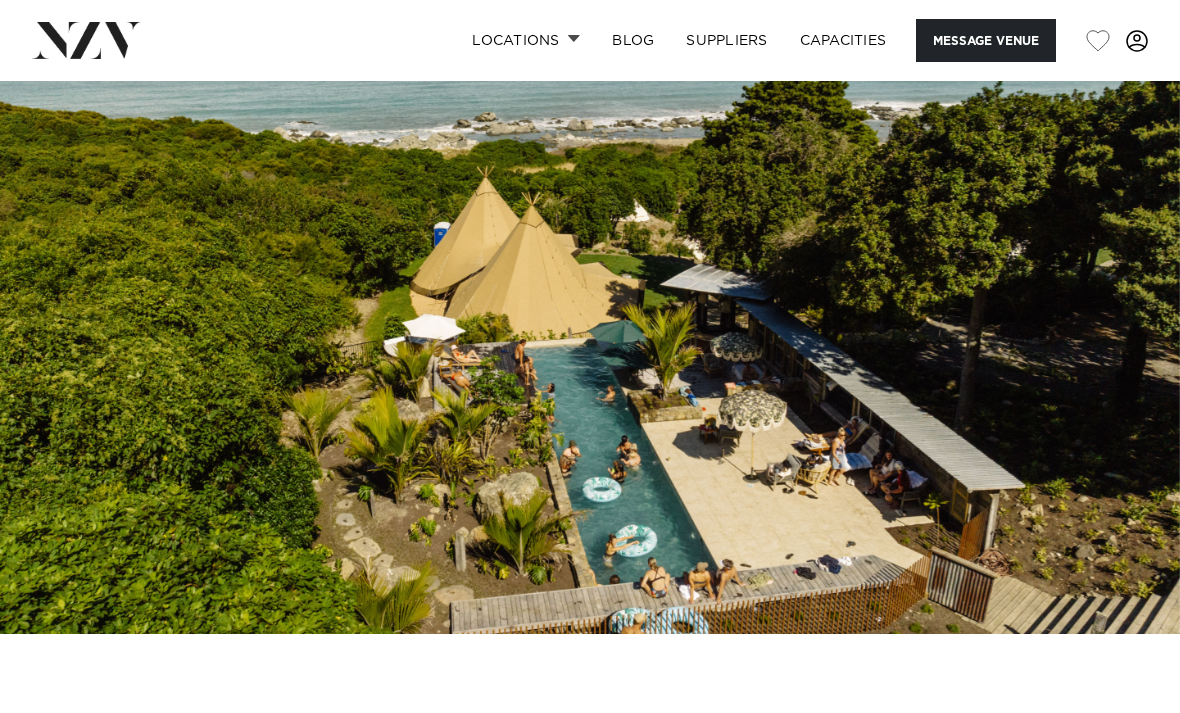 scroll, scrollTop: 0, scrollLeft: 0, axis: both 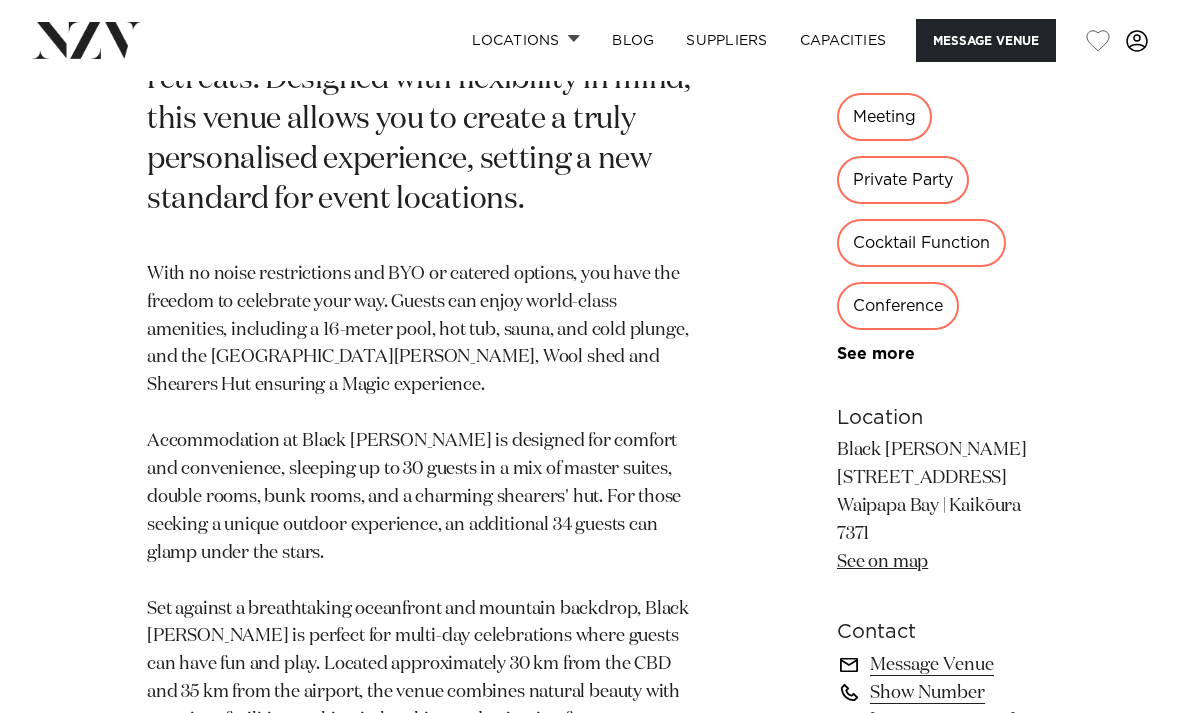 click on "Private Party" at bounding box center (903, 180) 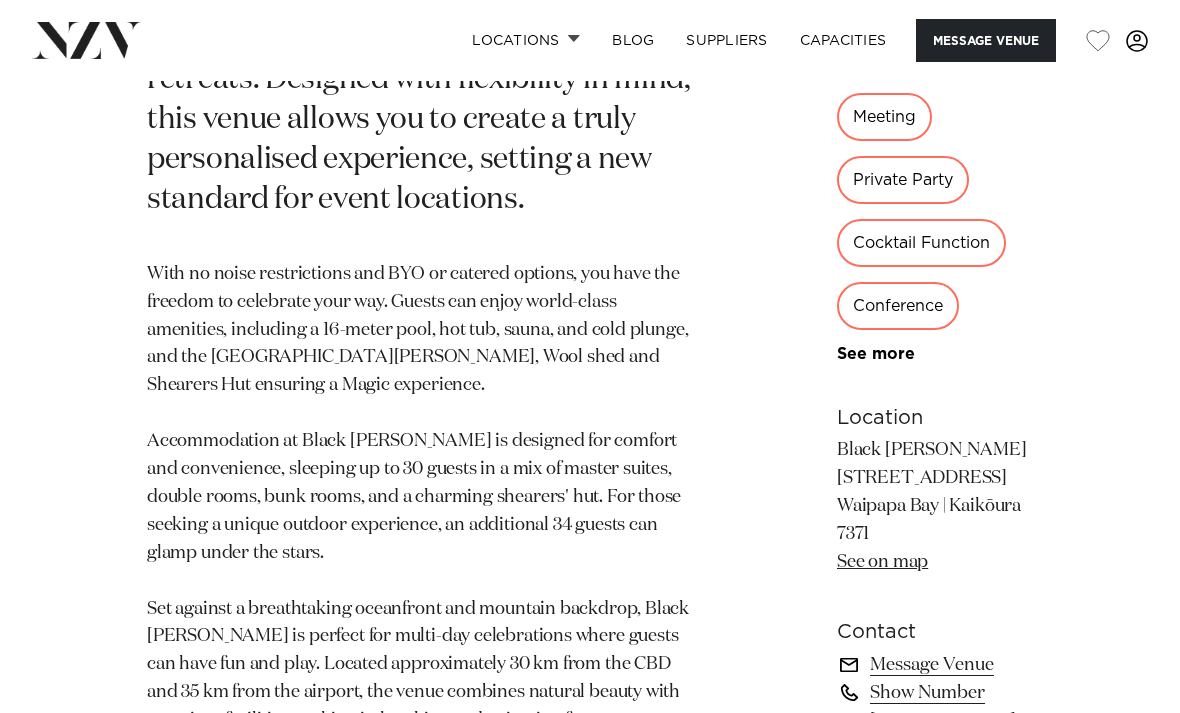 click on "Private Party" at bounding box center (903, 180) 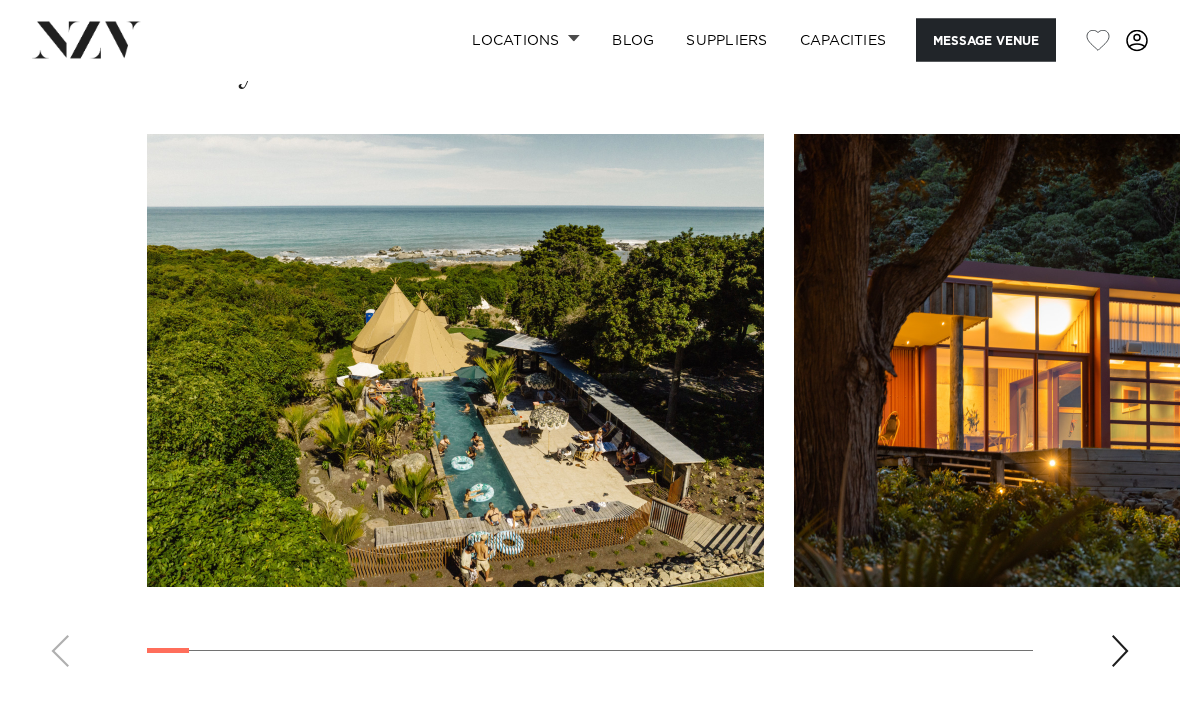 scroll, scrollTop: 1940, scrollLeft: 0, axis: vertical 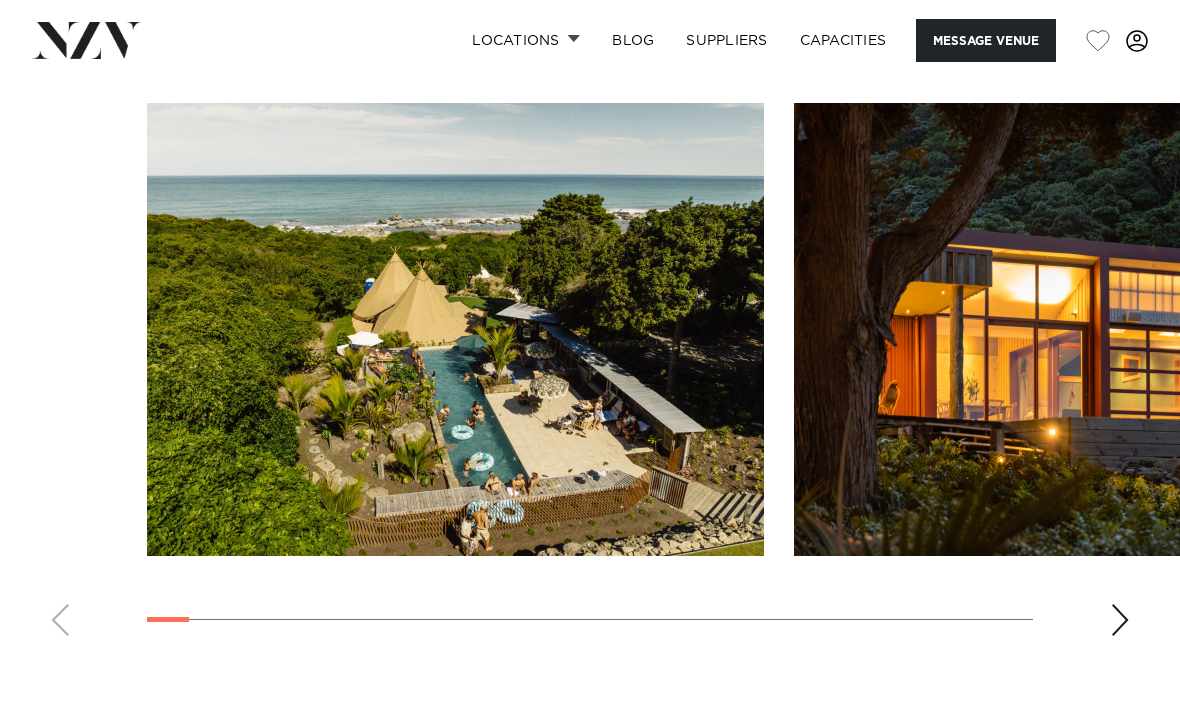 click at bounding box center [590, 377] 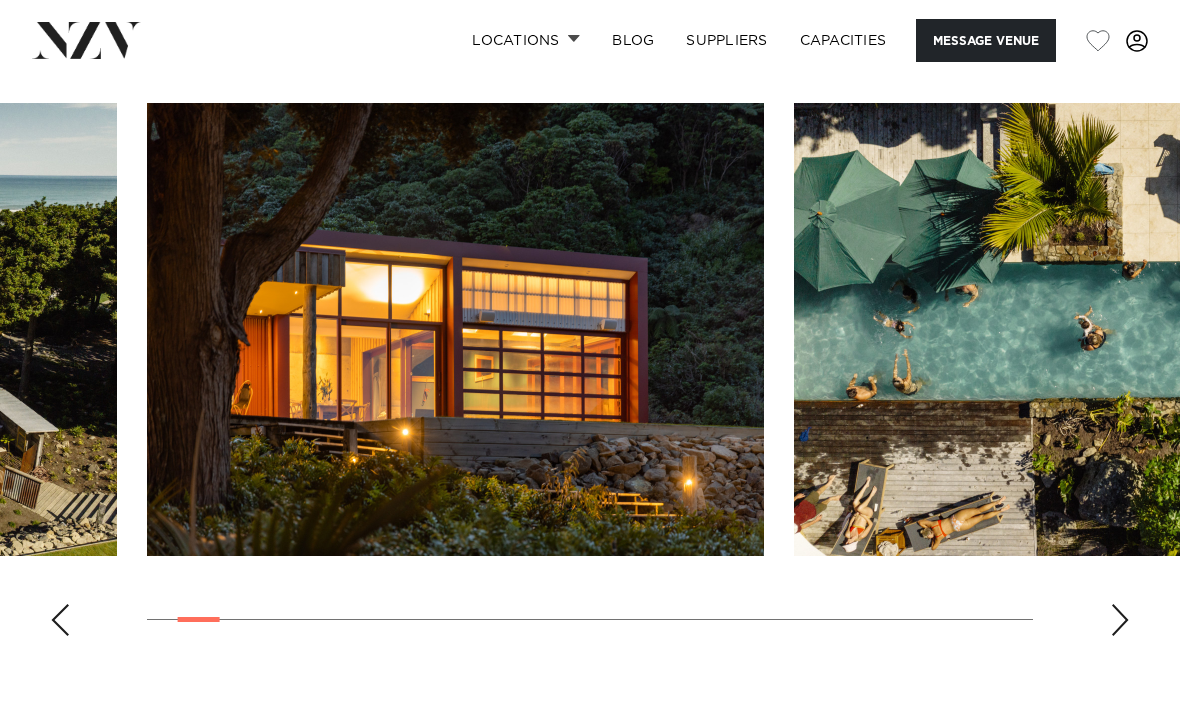 click at bounding box center (1120, 620) 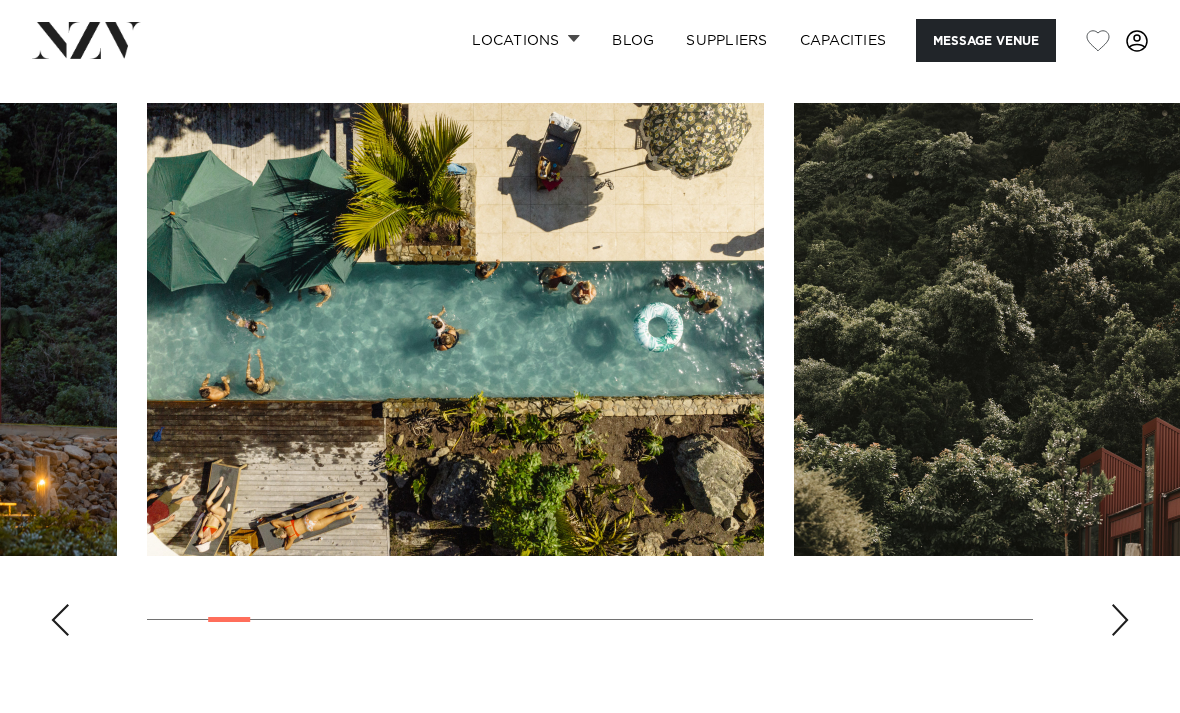 click at bounding box center [590, 377] 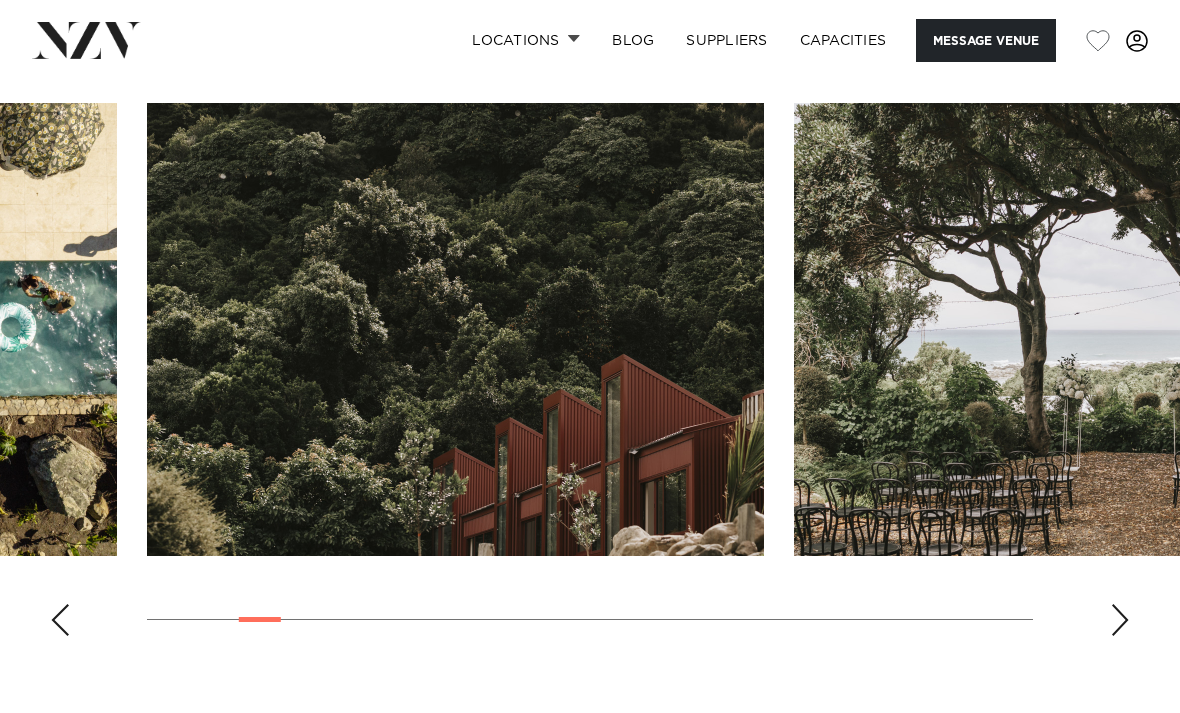 click at bounding box center (1120, 620) 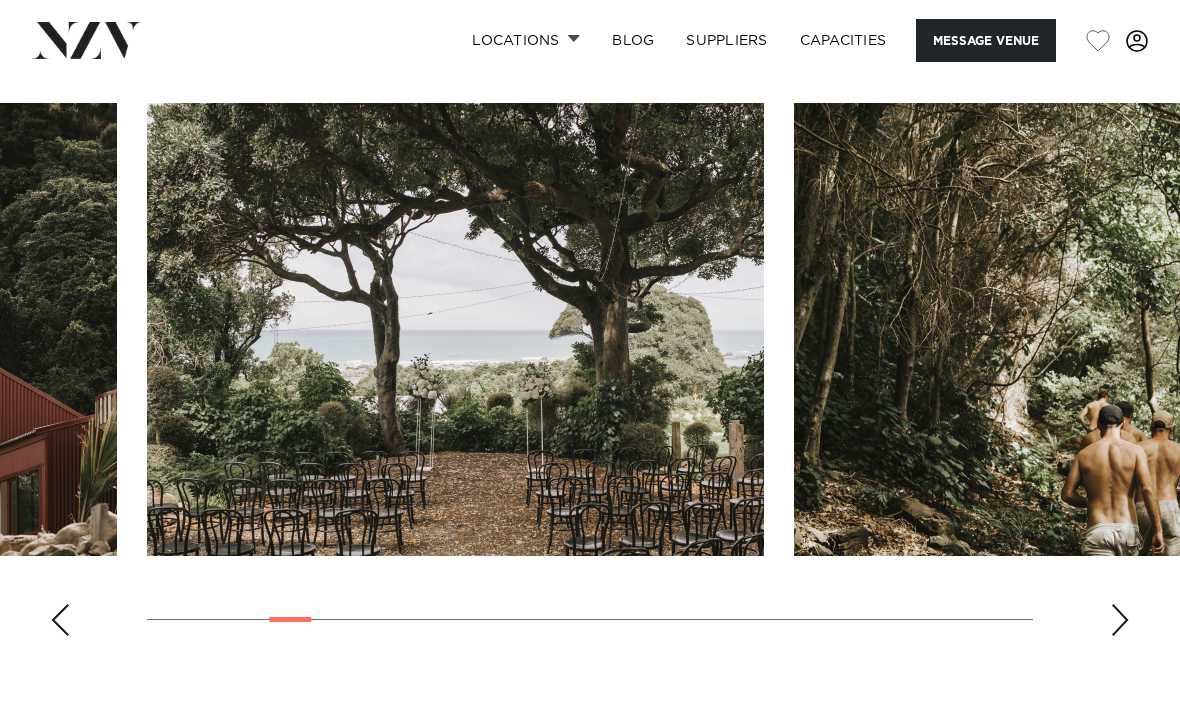 click at bounding box center [1120, 620] 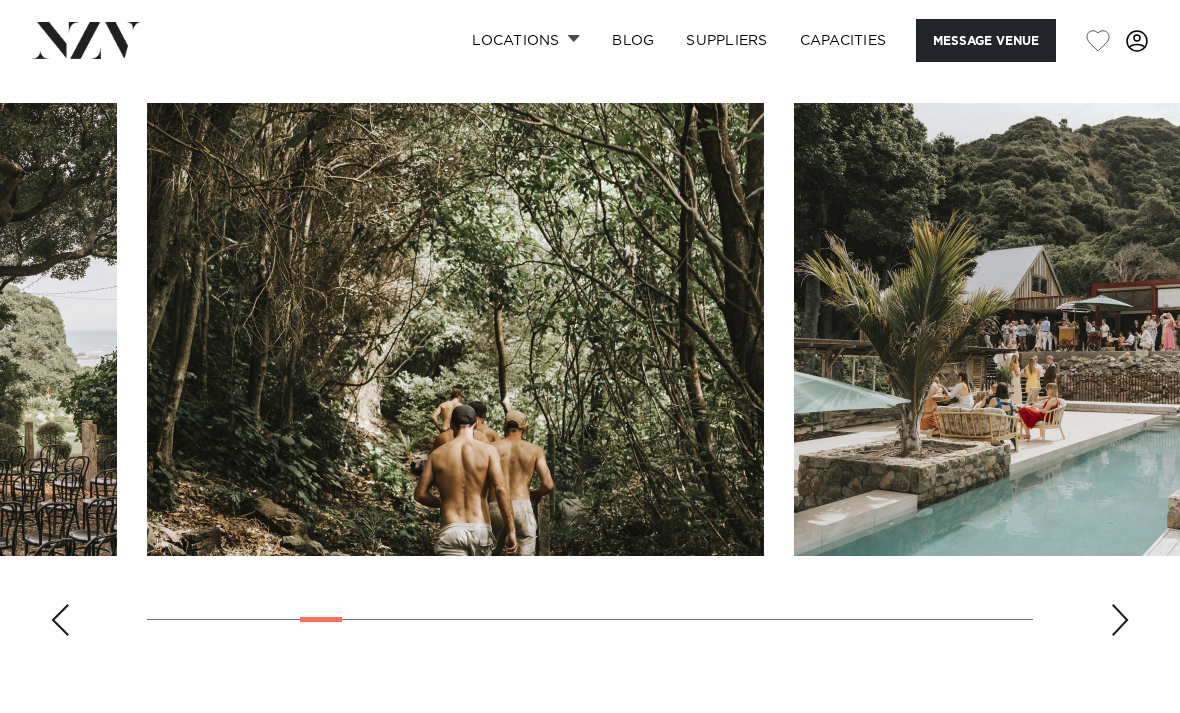 click at bounding box center (1120, 620) 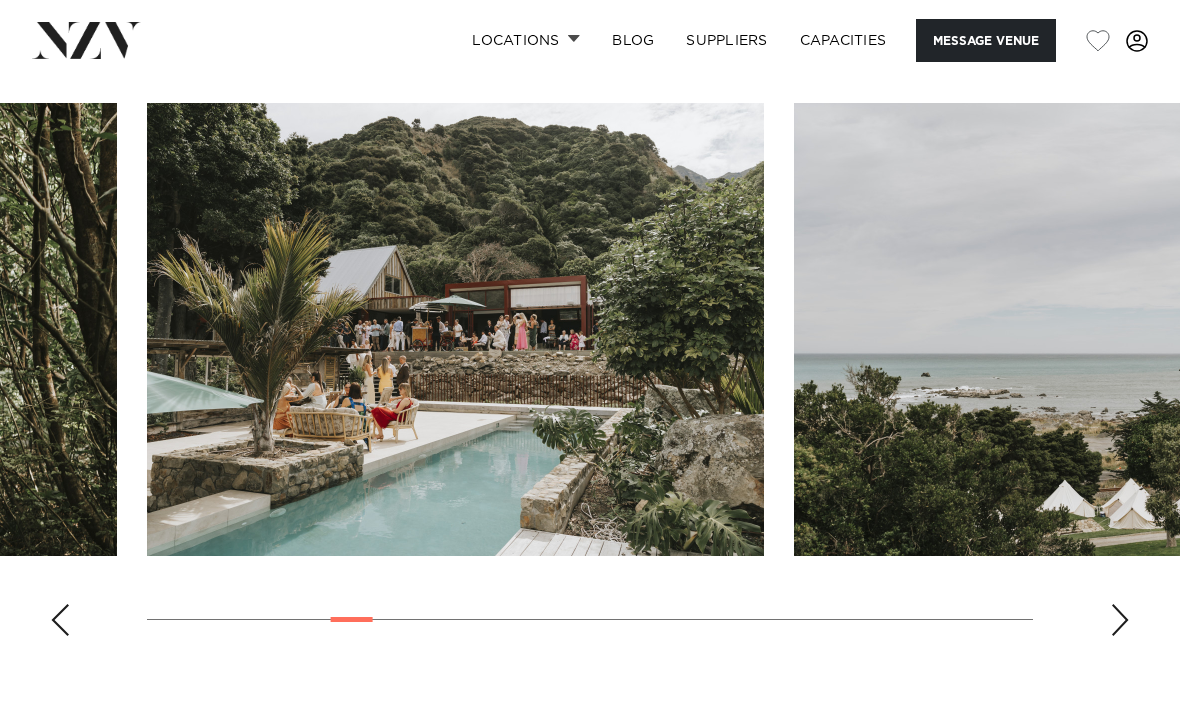 click at bounding box center [1120, 620] 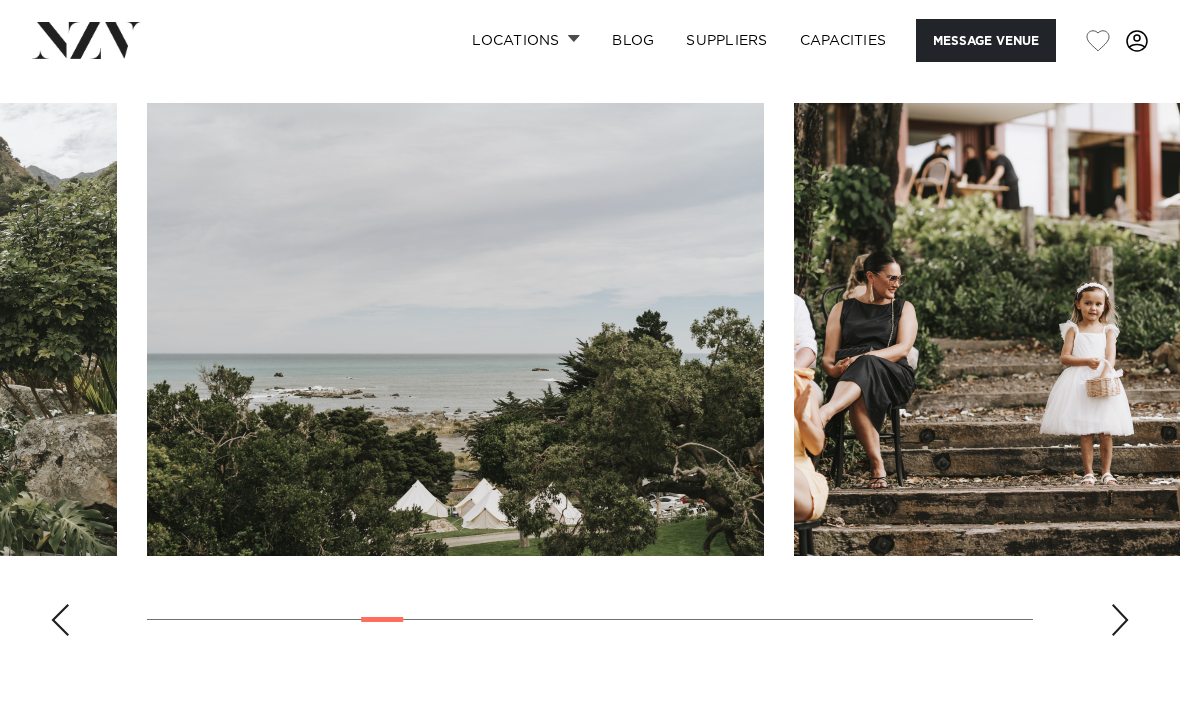click at bounding box center [1120, 620] 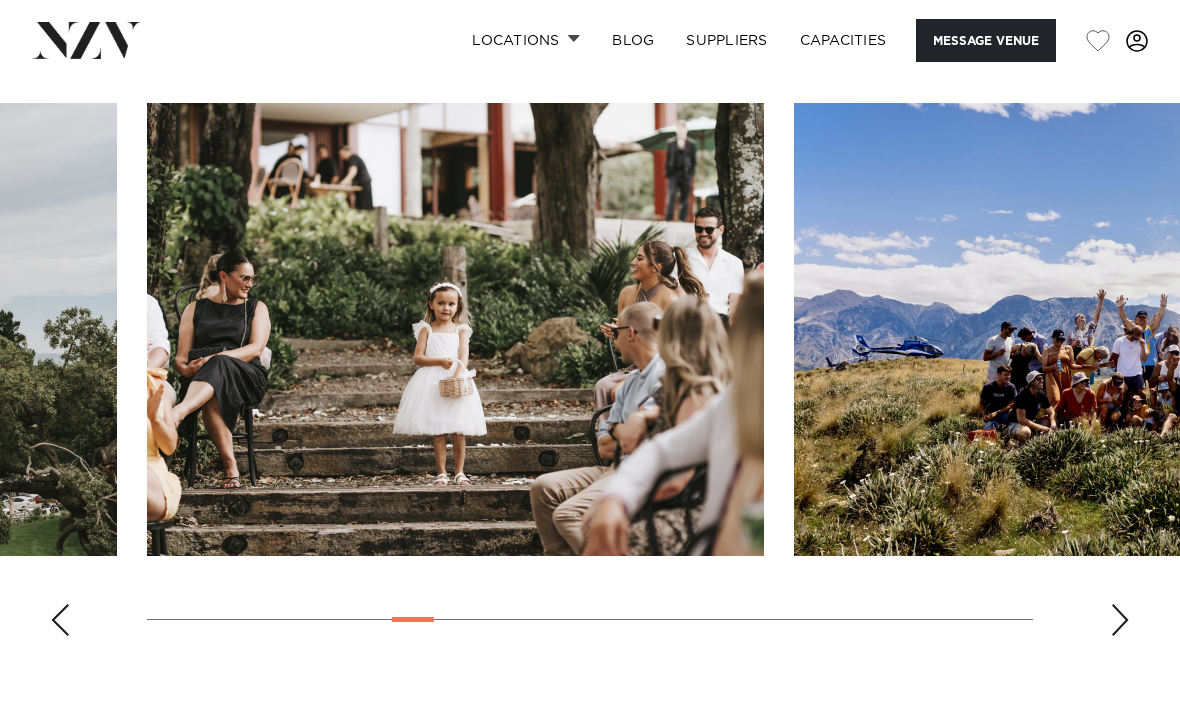 click at bounding box center (1120, 620) 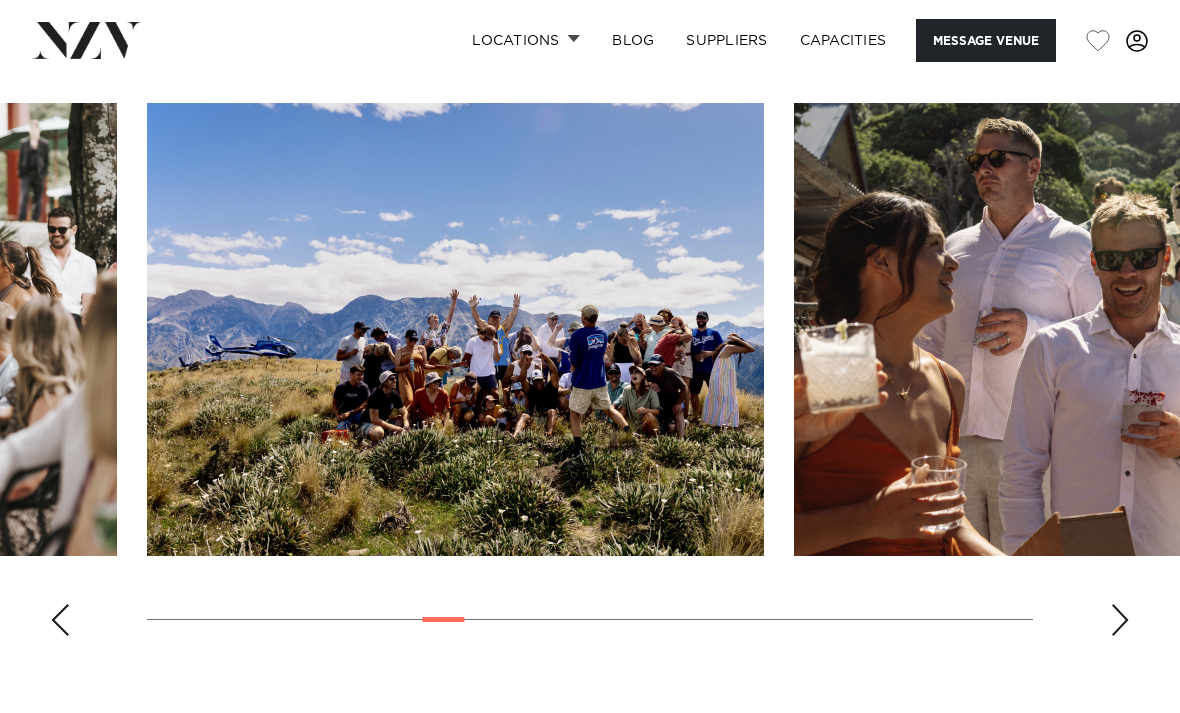 click at bounding box center (1120, 620) 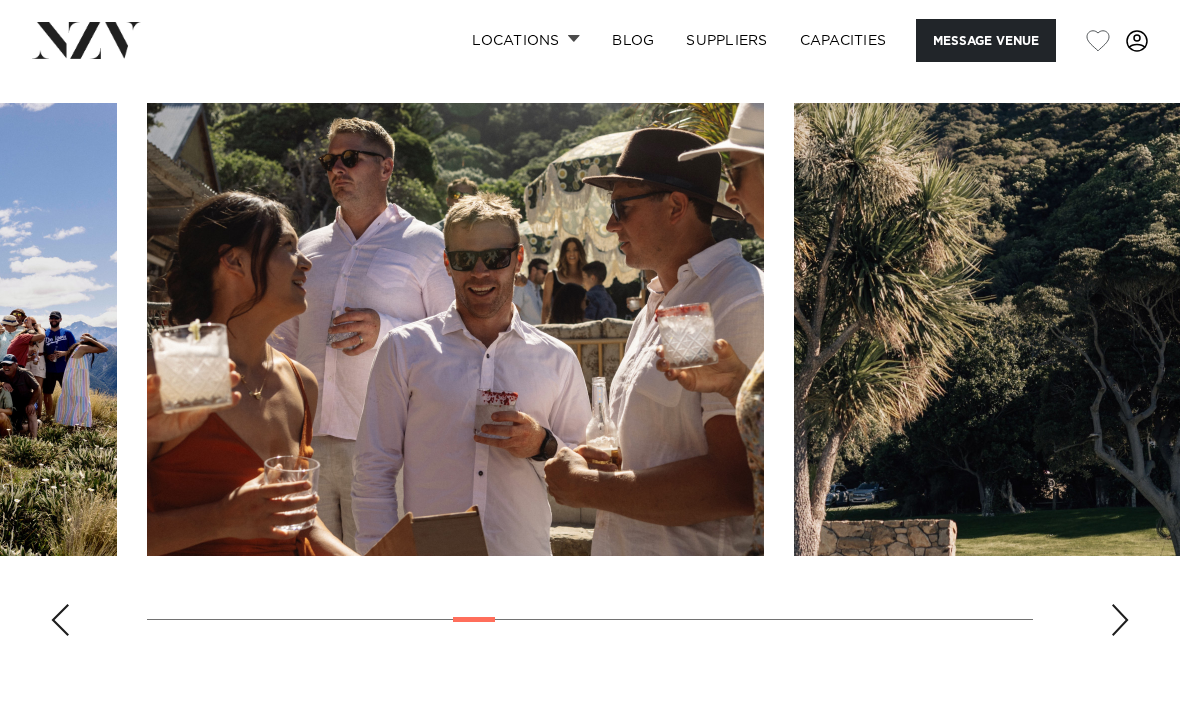 click at bounding box center [1120, 620] 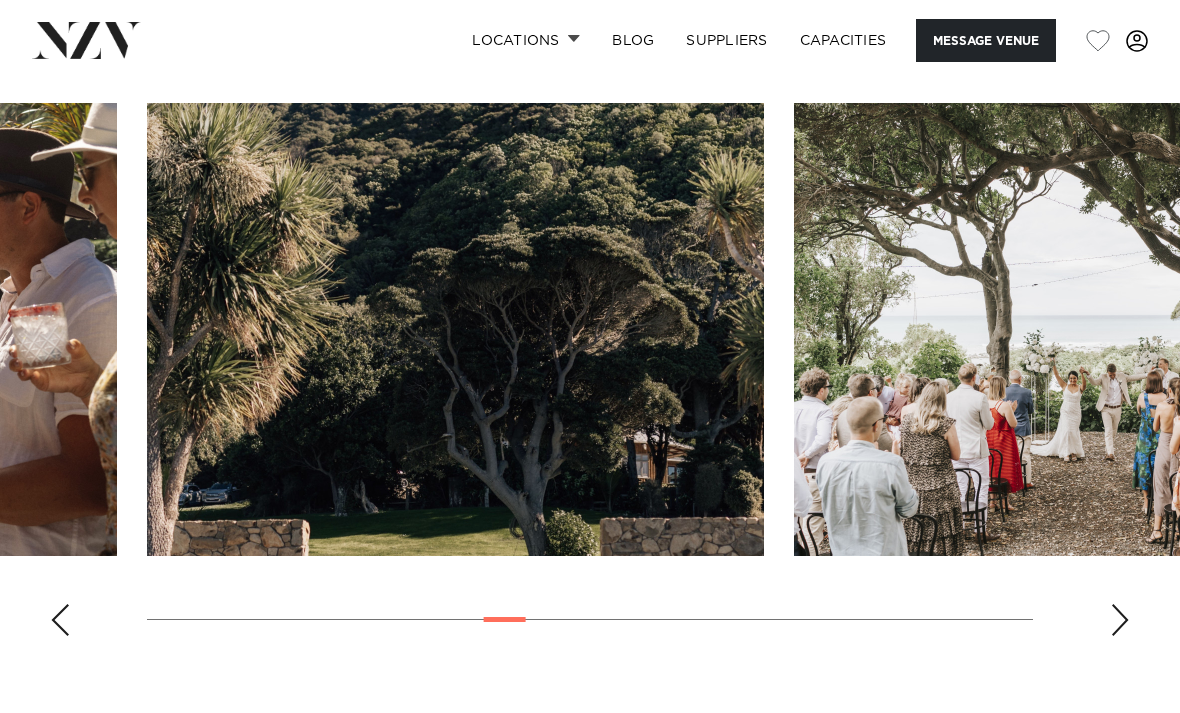 click at bounding box center (590, 377) 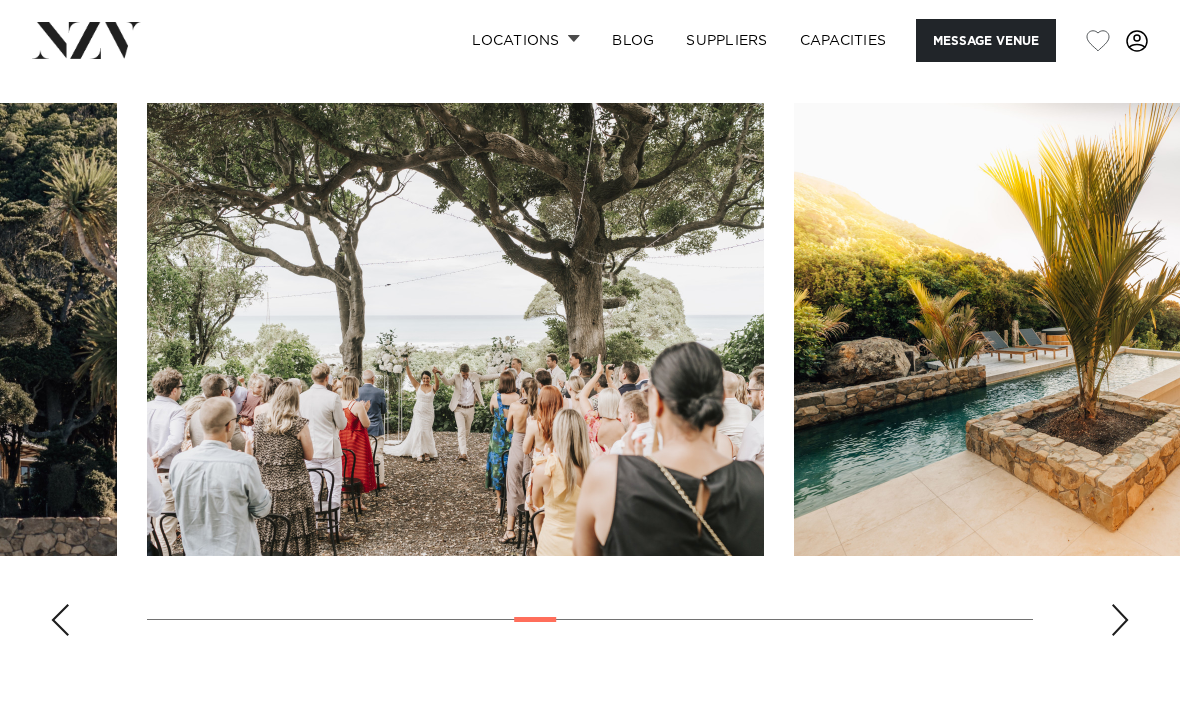 click at bounding box center (1120, 620) 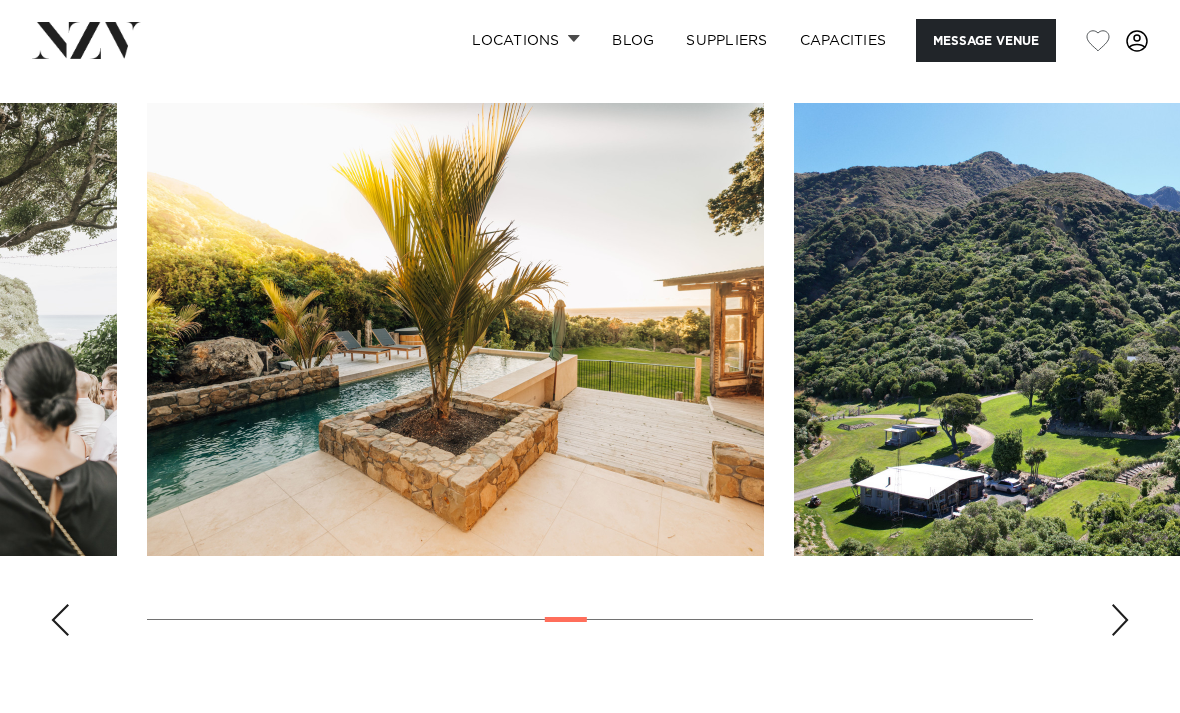 click at bounding box center [1120, 620] 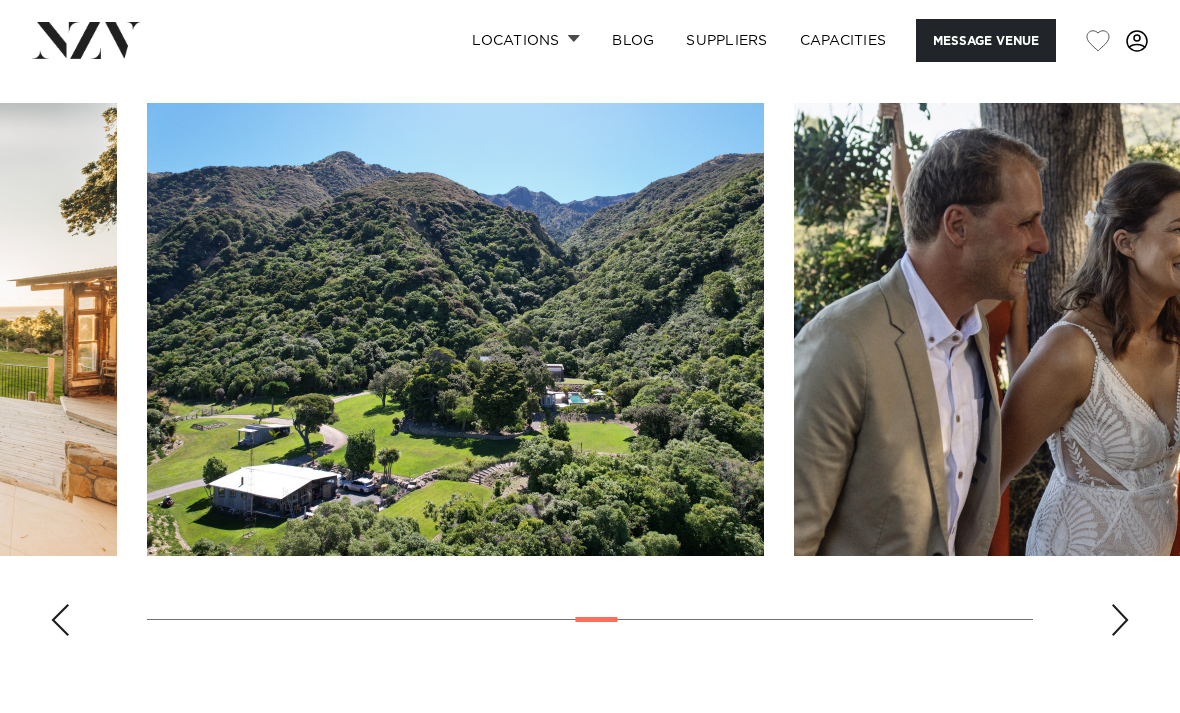 click at bounding box center [1120, 620] 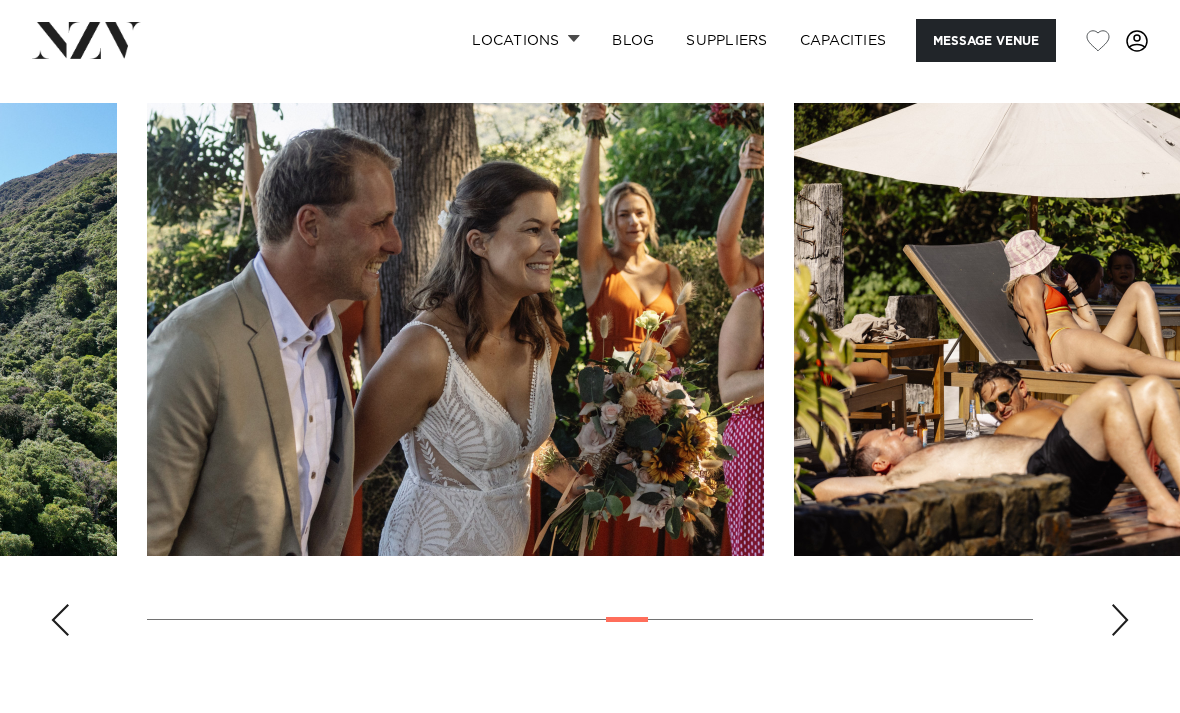 click at bounding box center [1120, 620] 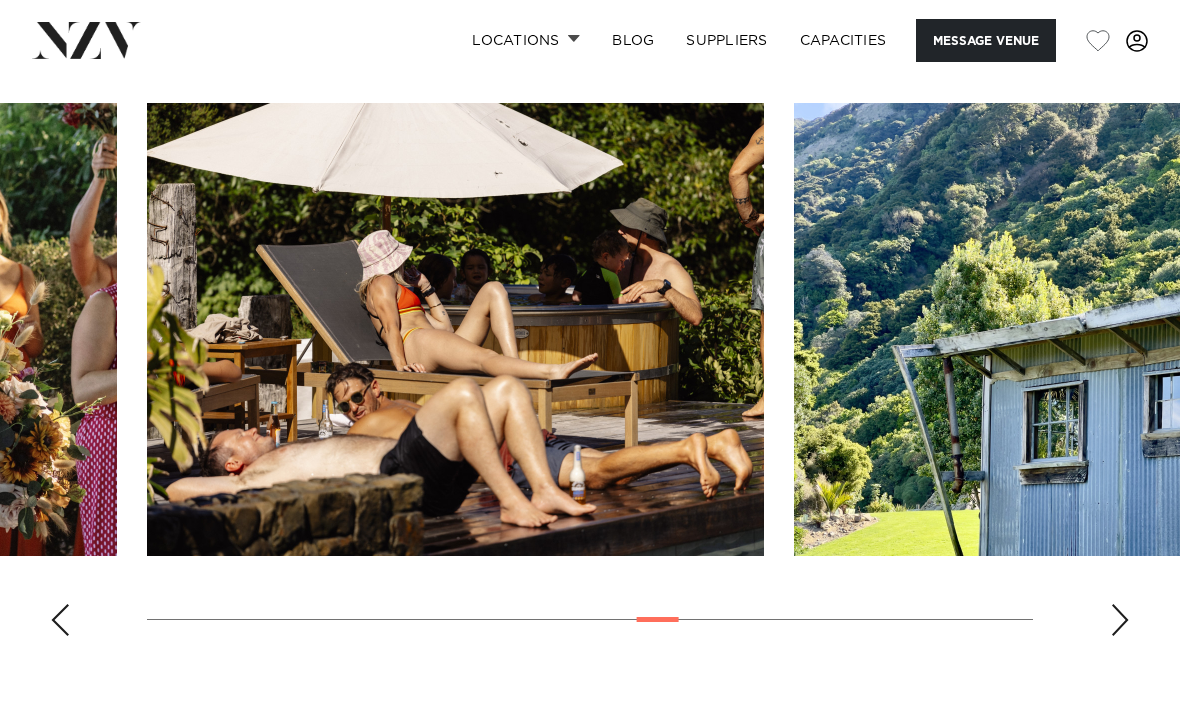 click at bounding box center (1120, 620) 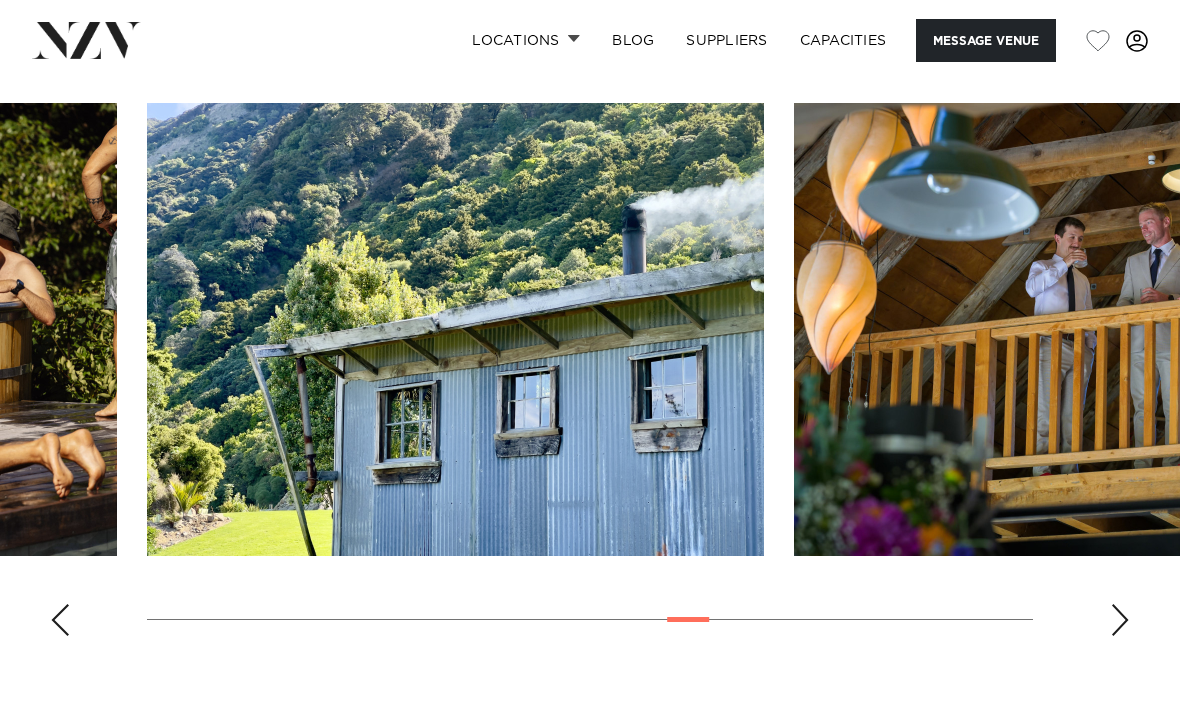 click at bounding box center [1120, 620] 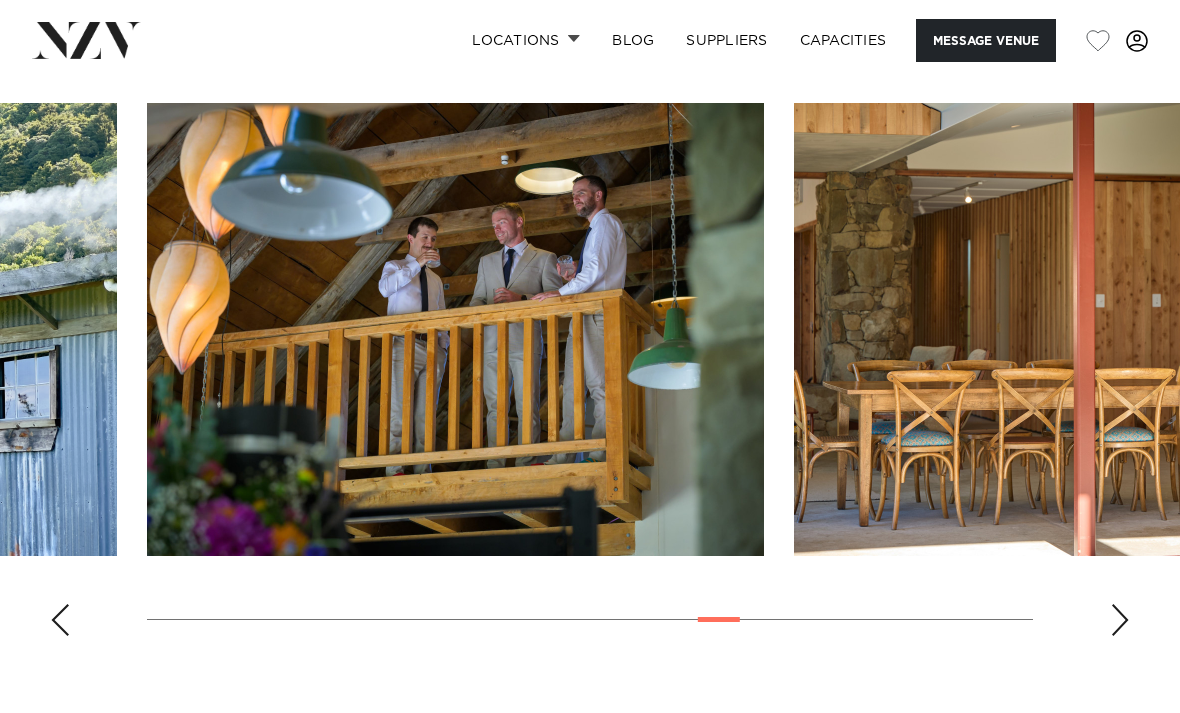 click at bounding box center (1120, 620) 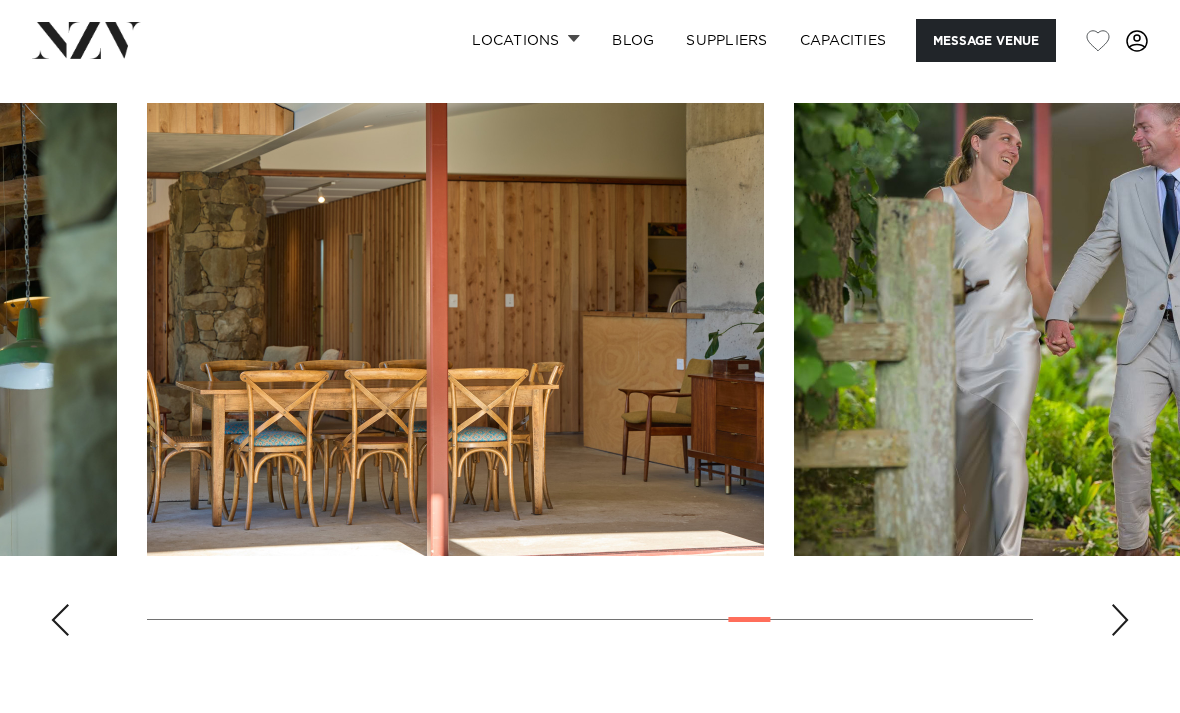 click at bounding box center (1120, 620) 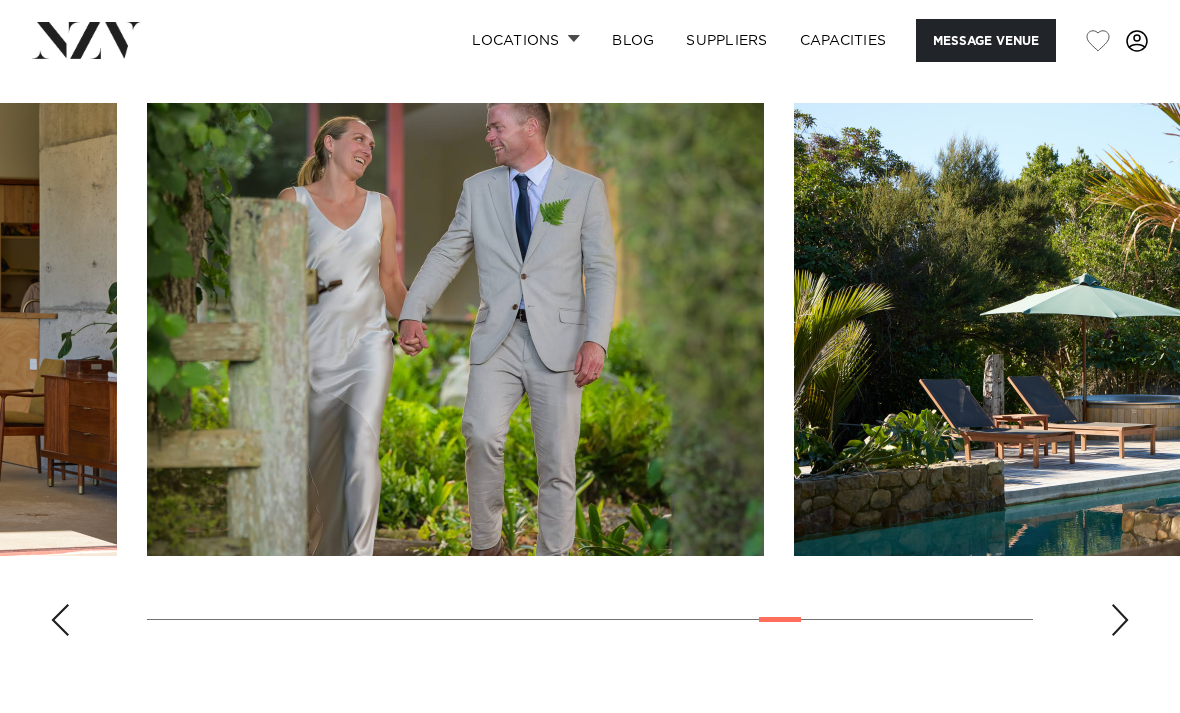 click at bounding box center (1120, 620) 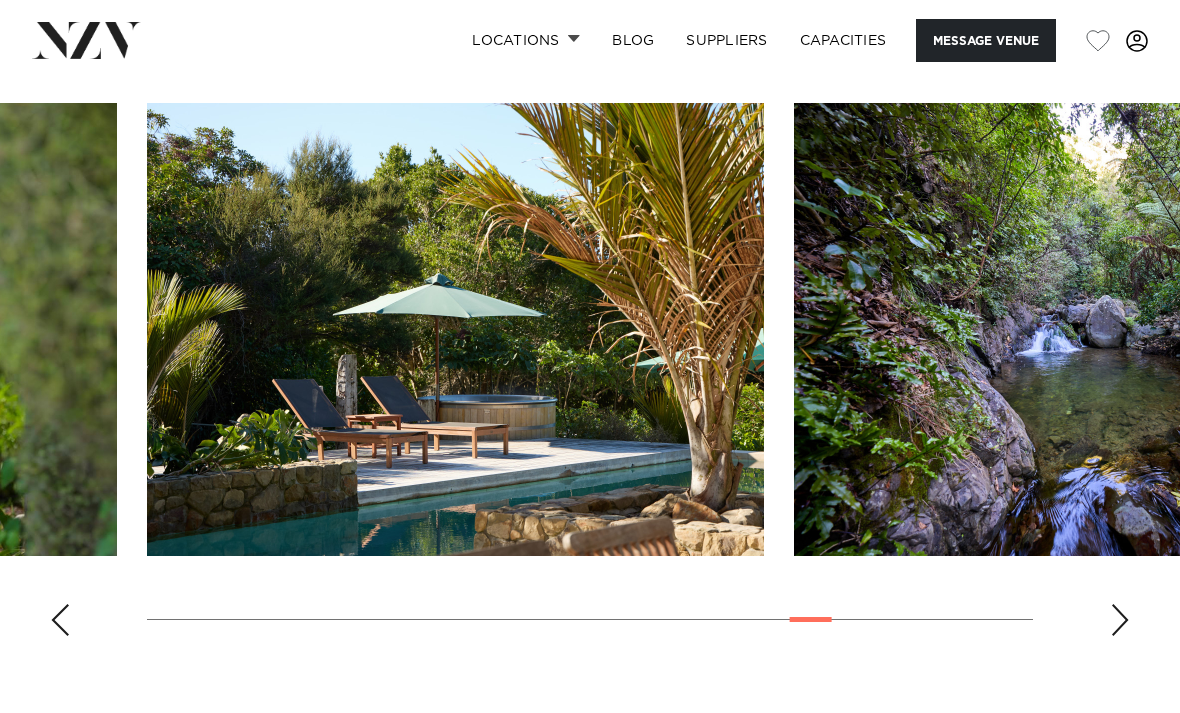 click at bounding box center [1120, 620] 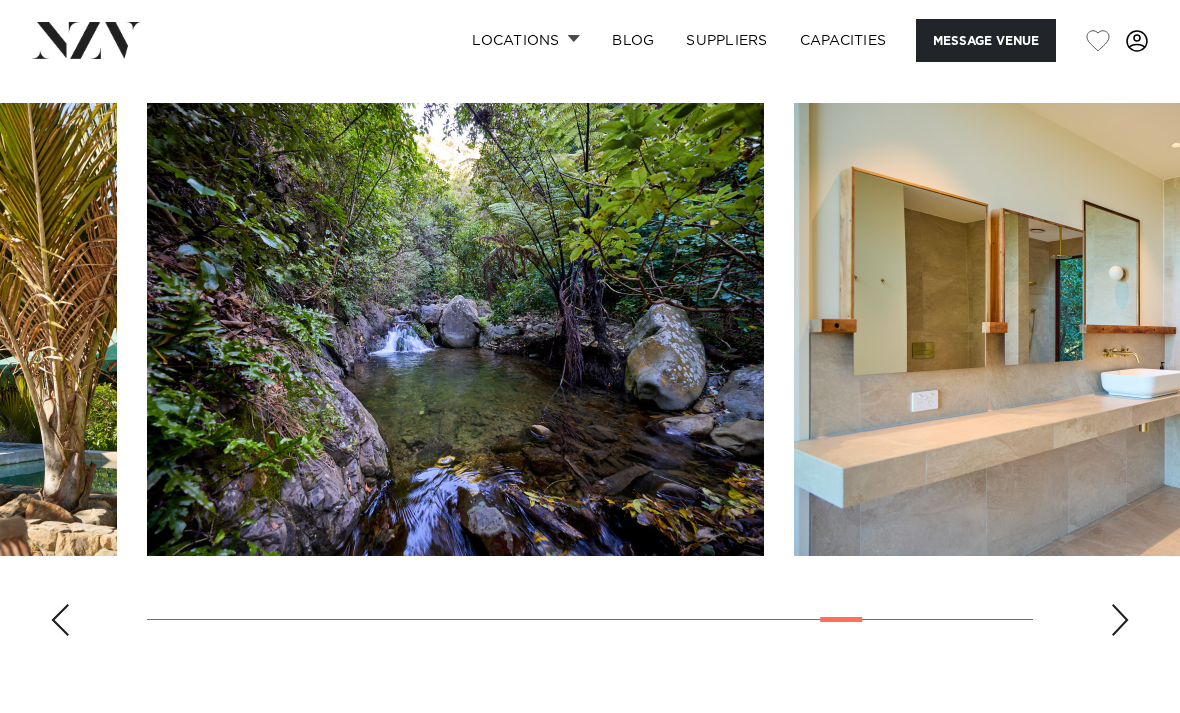 click at bounding box center [1120, 620] 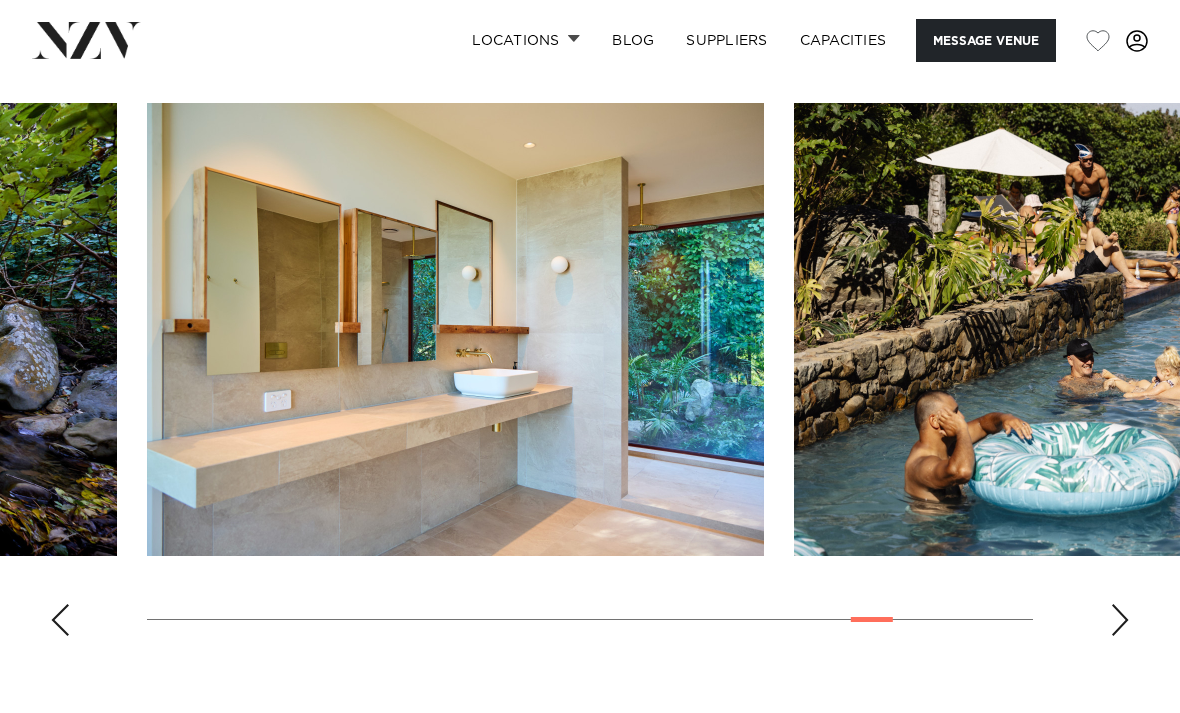 click at bounding box center [1120, 620] 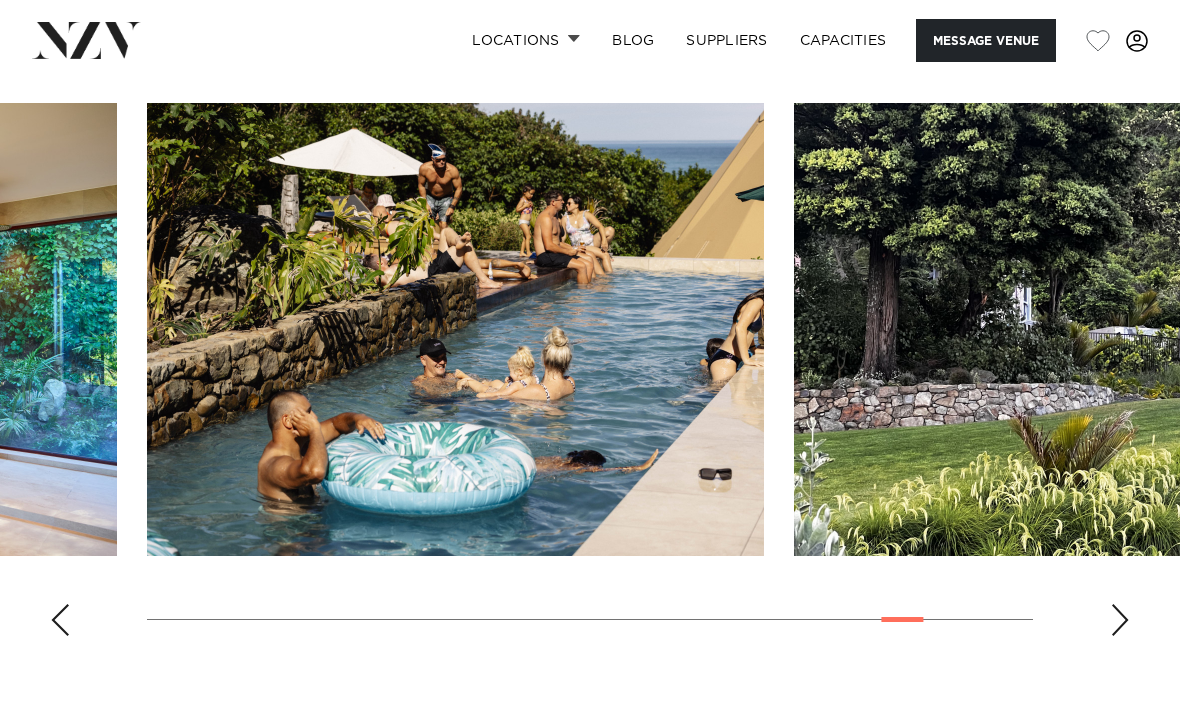 click at bounding box center (1120, 620) 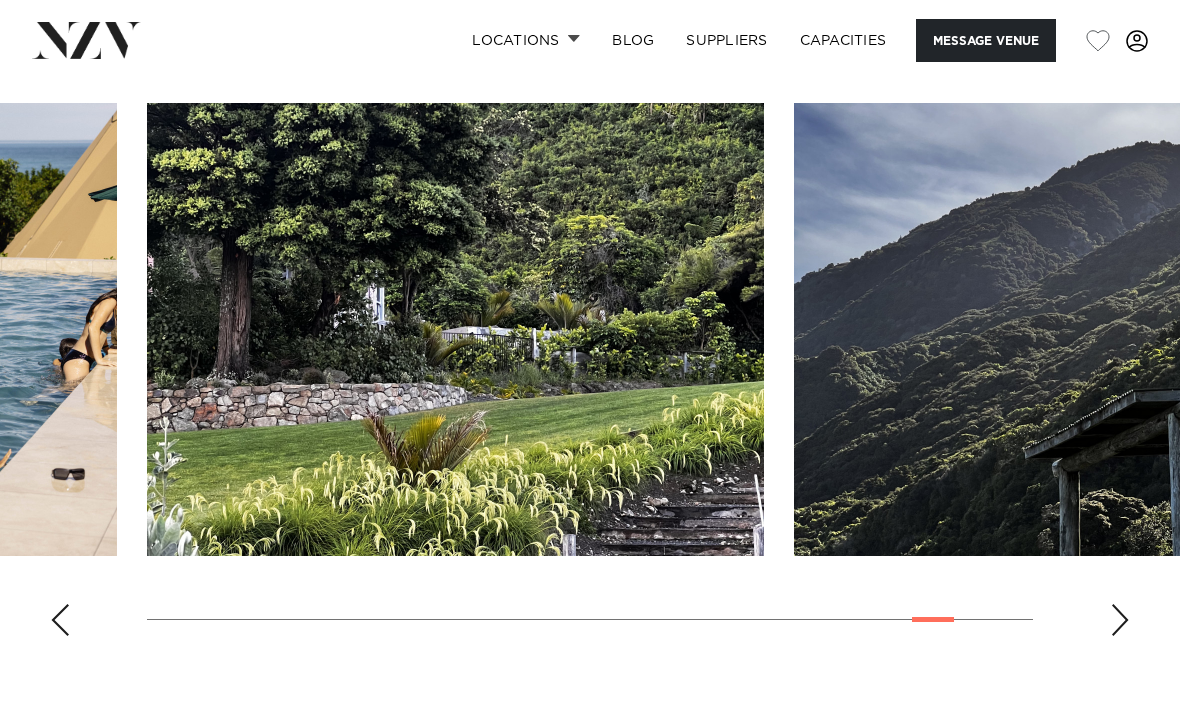 click at bounding box center (1120, 620) 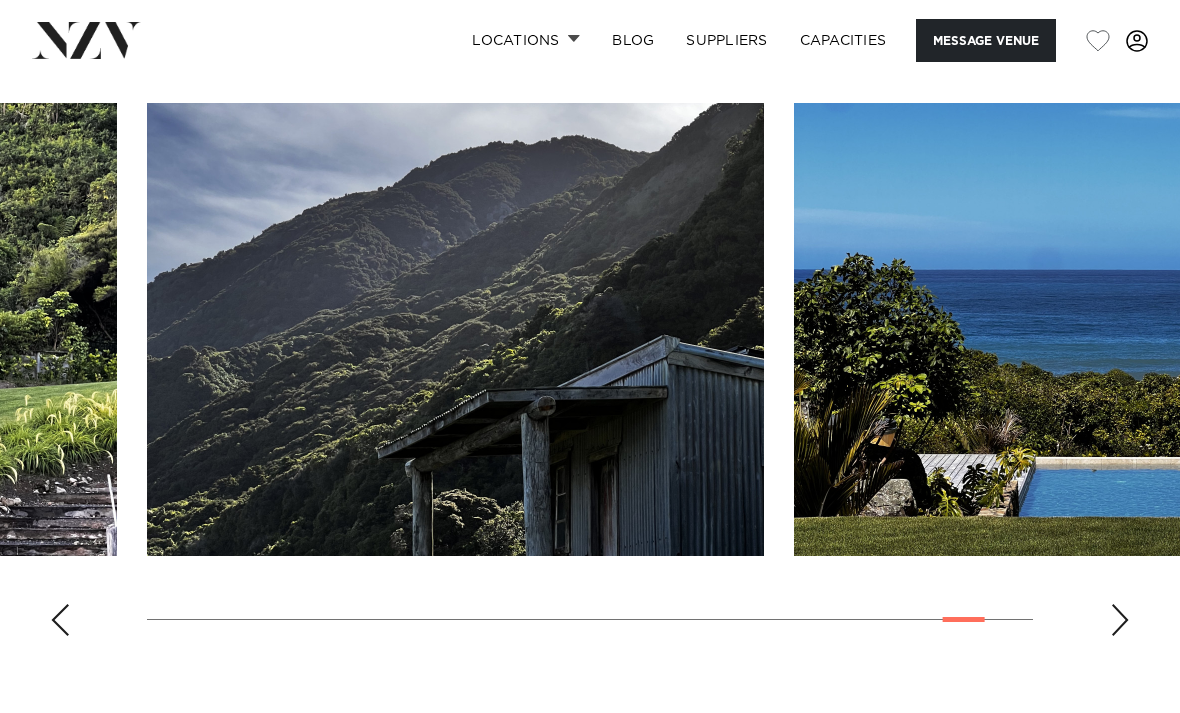 click at bounding box center (1120, 620) 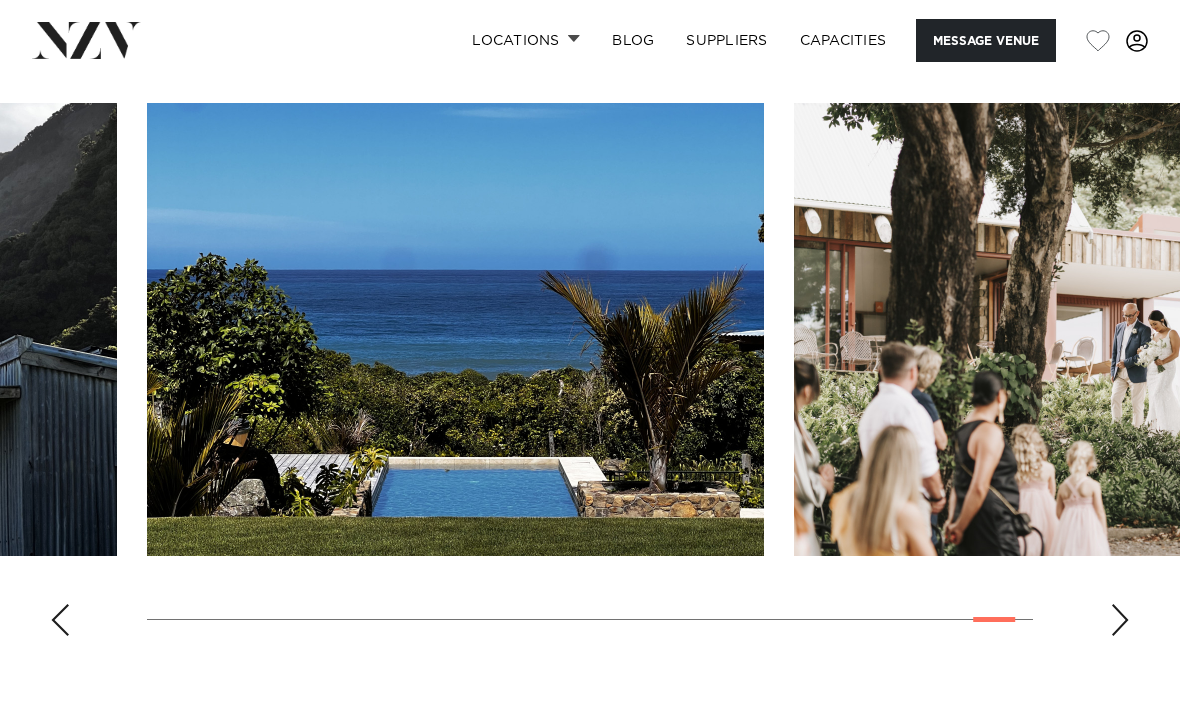 click at bounding box center [1120, 620] 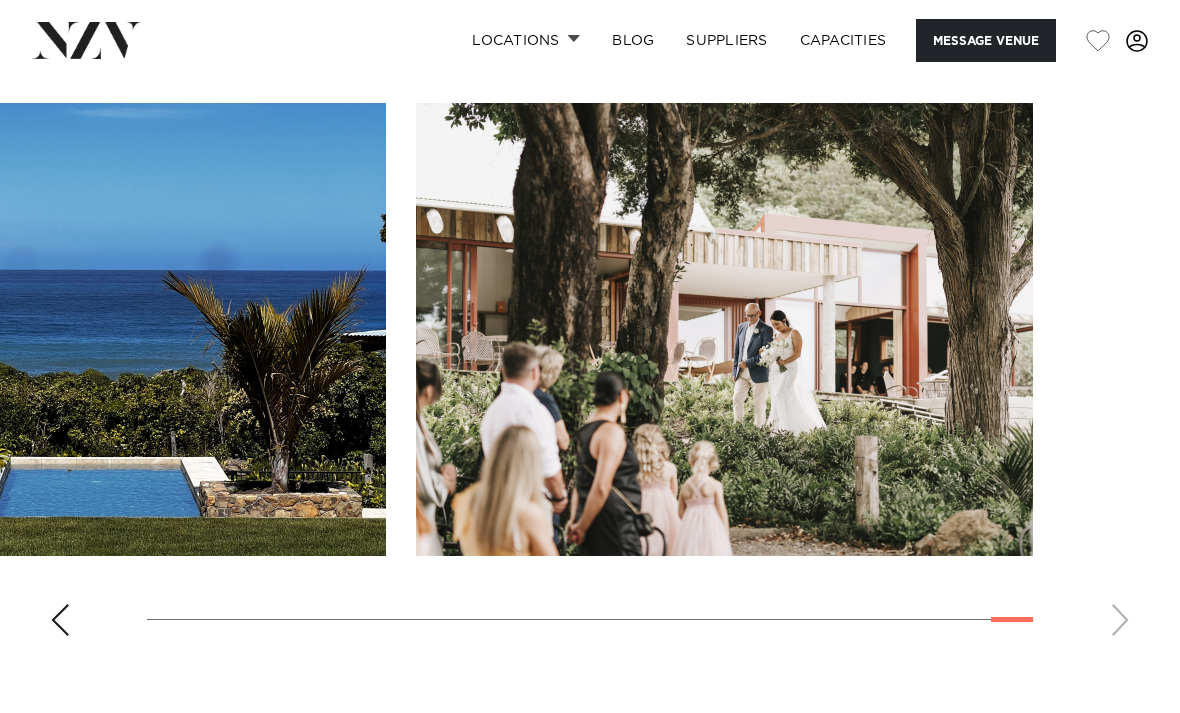 click at bounding box center [590, 377] 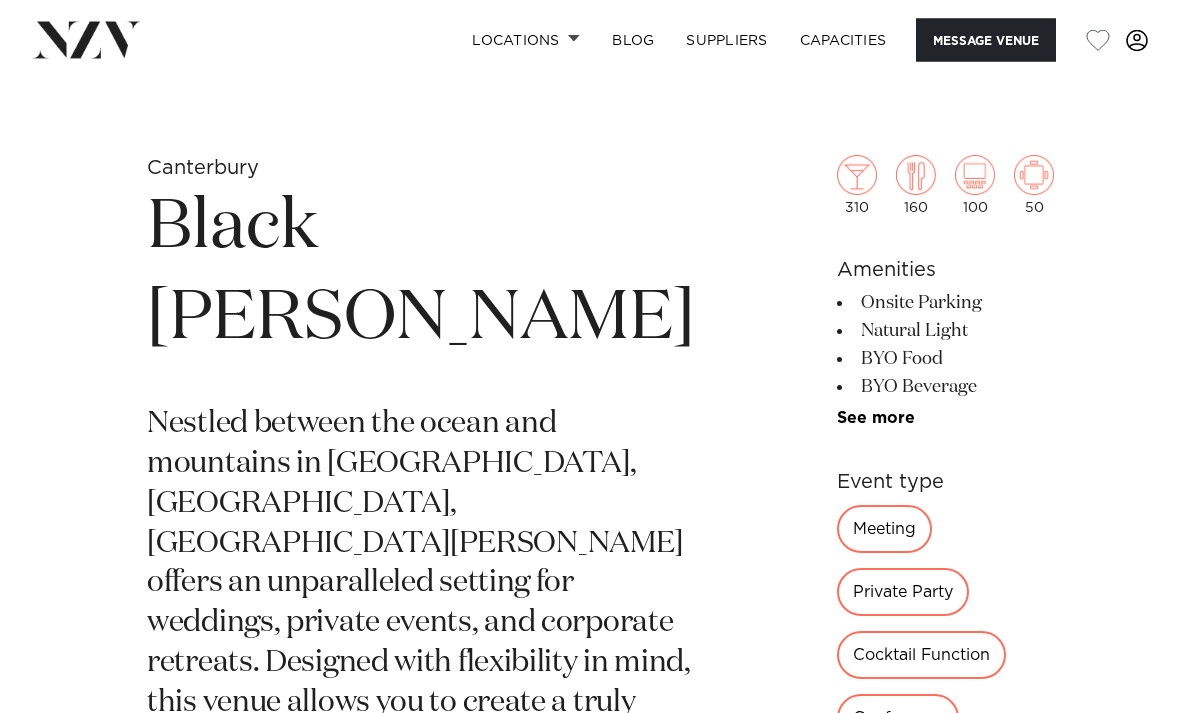 scroll, scrollTop: 587, scrollLeft: 0, axis: vertical 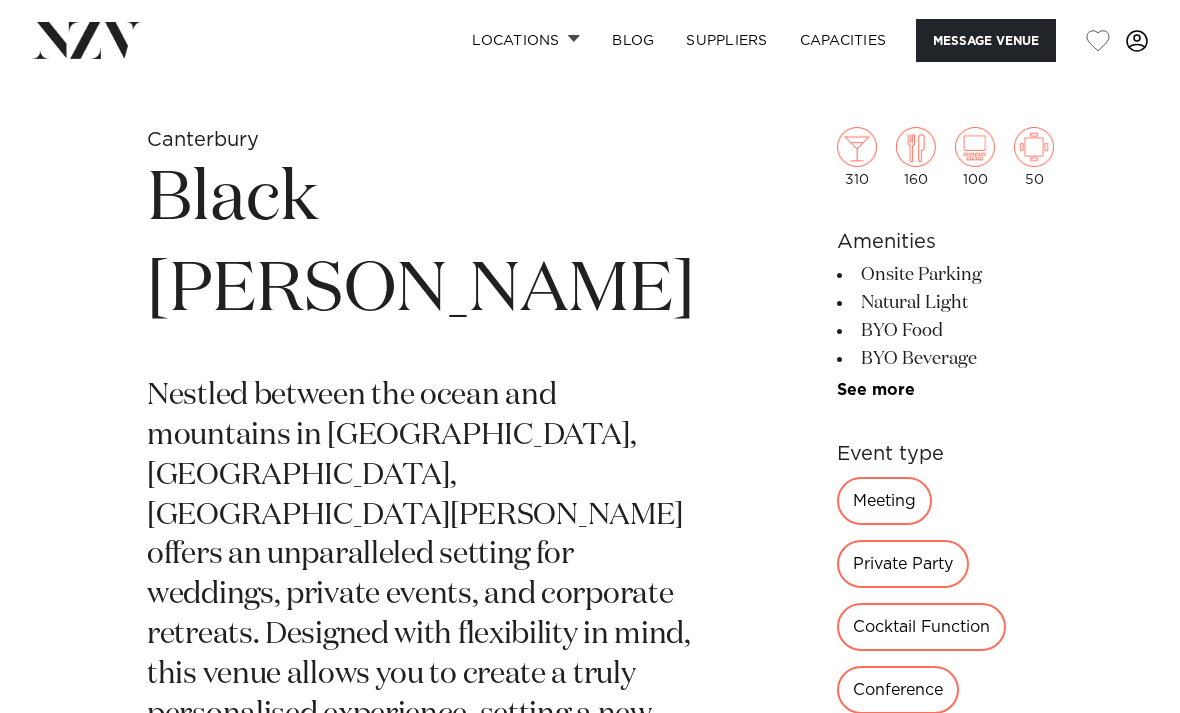 click on "See more" at bounding box center [915, 738] 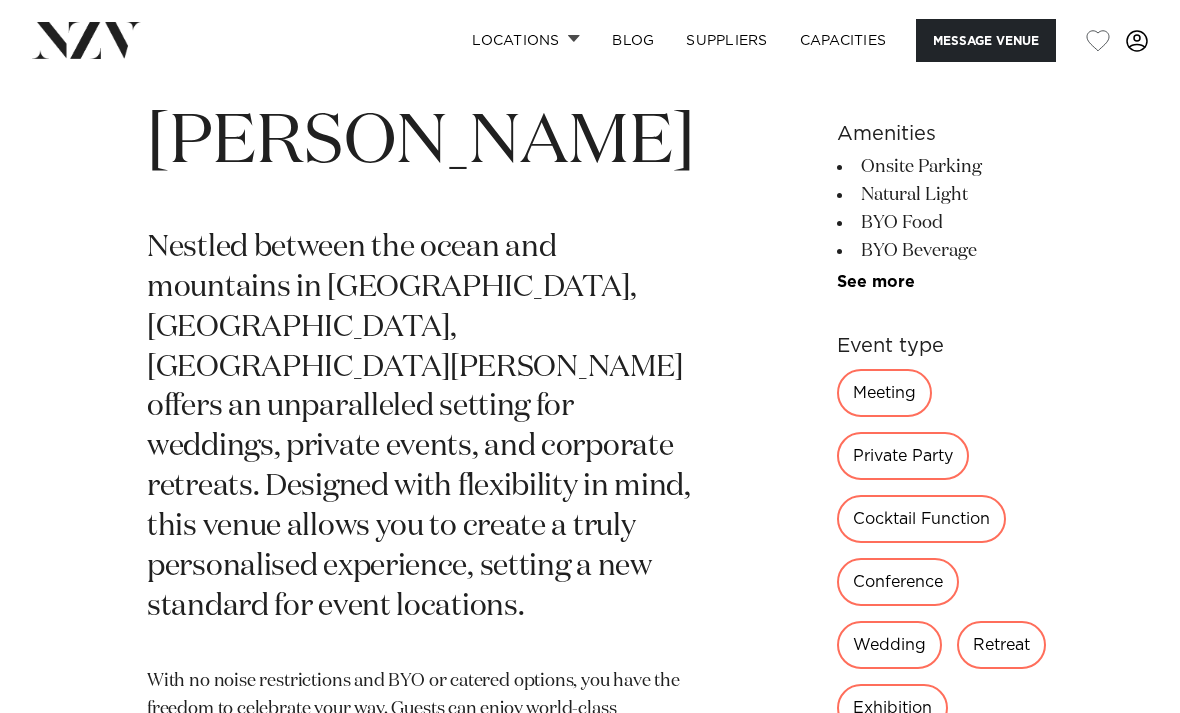 scroll, scrollTop: 780, scrollLeft: 0, axis: vertical 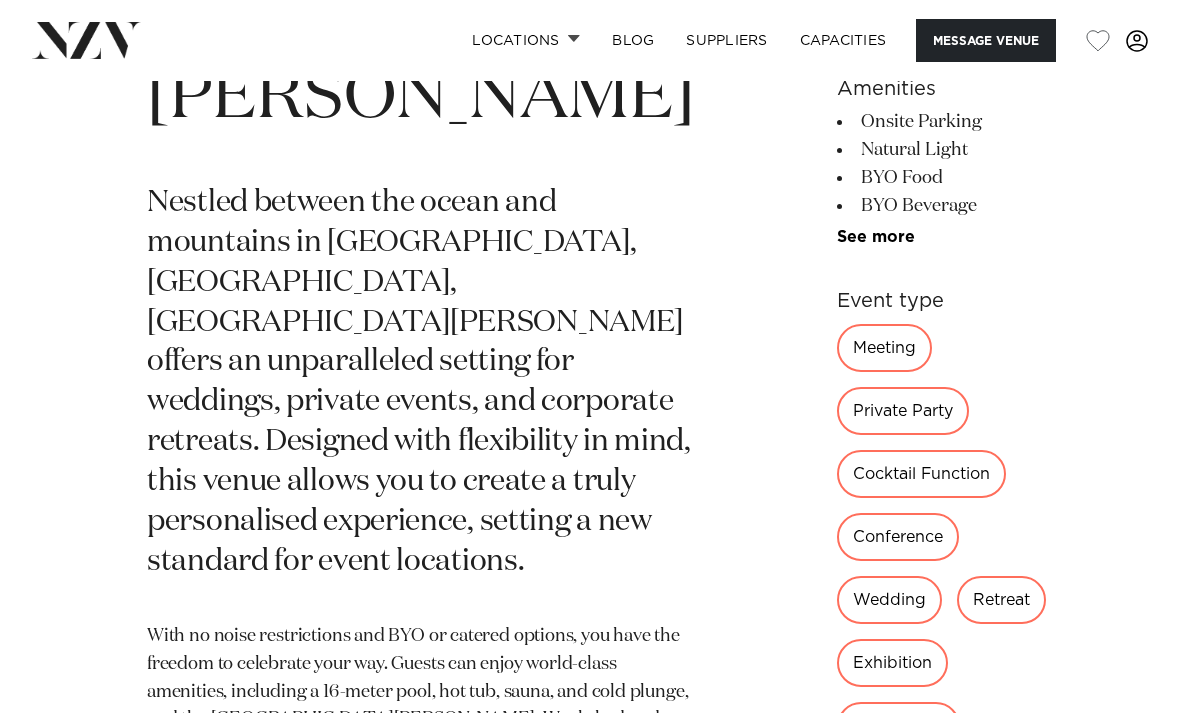 click on "Retreat" at bounding box center (1001, 600) 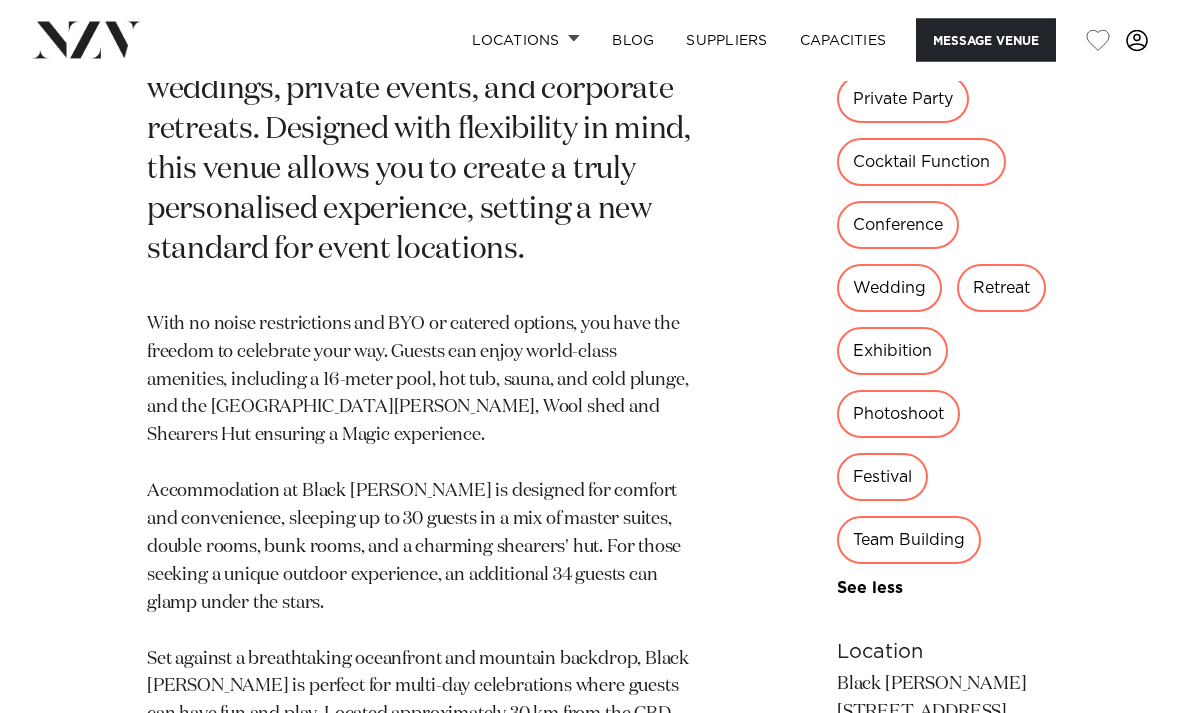 scroll, scrollTop: 1096, scrollLeft: 0, axis: vertical 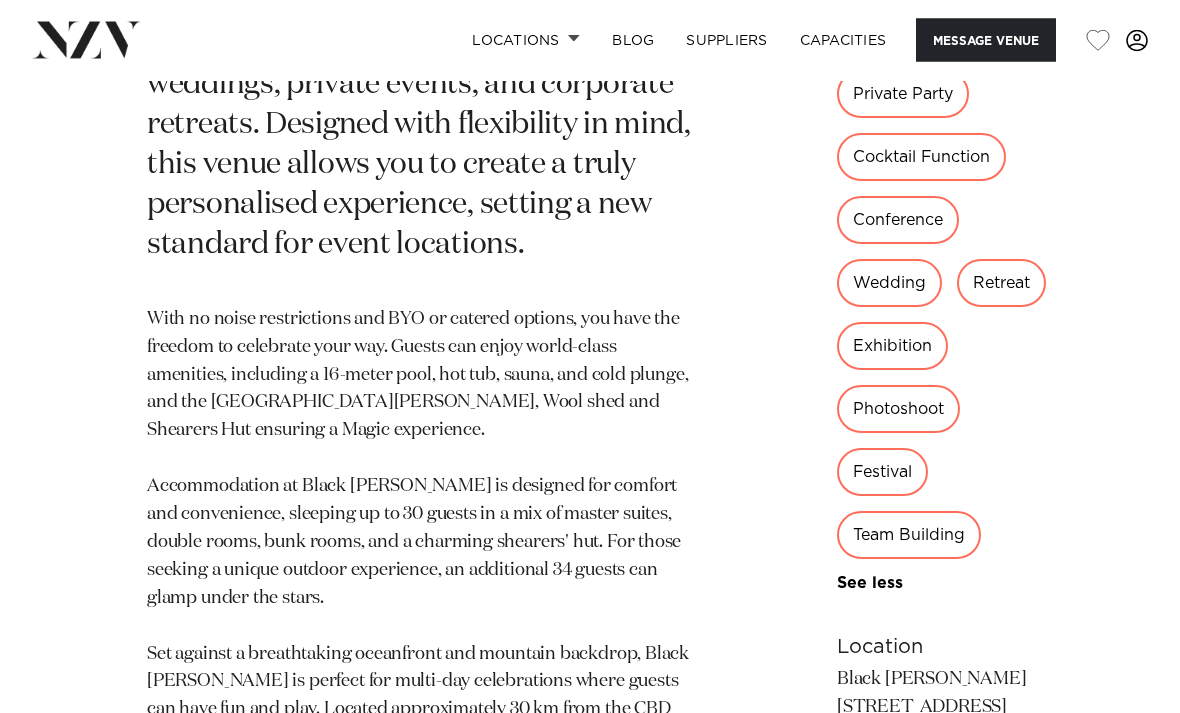 click on "Retreat" at bounding box center [1001, 284] 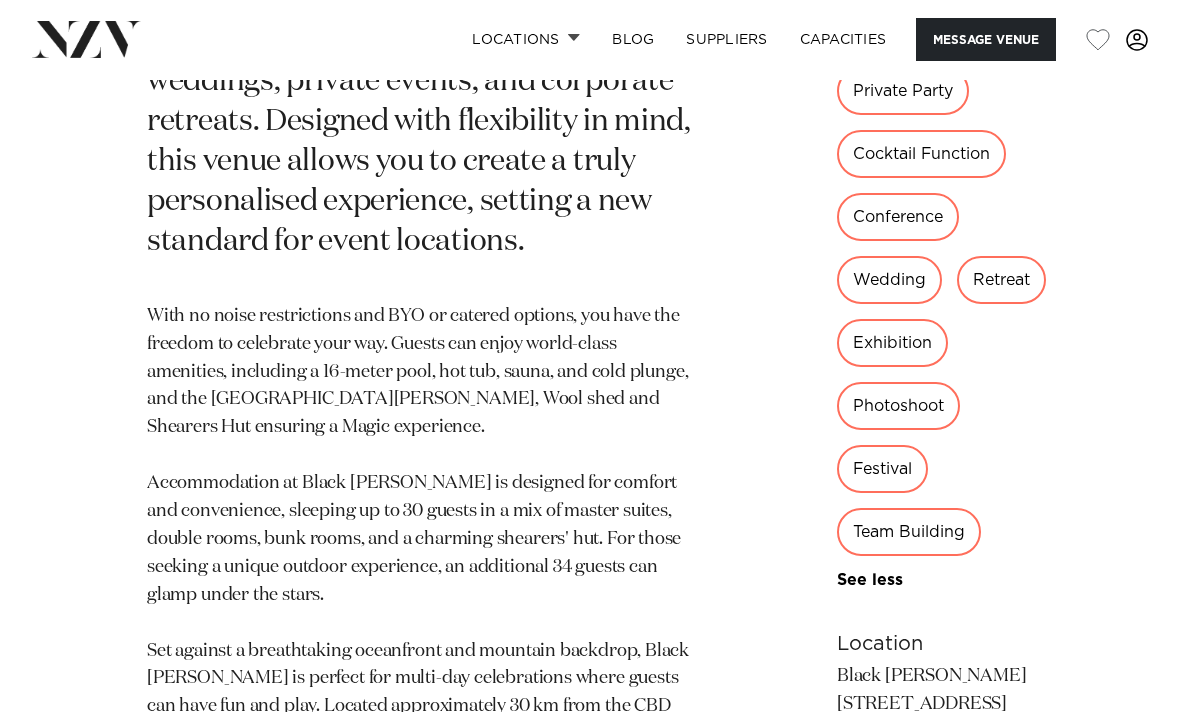 click on "Retreat" at bounding box center [1001, 281] 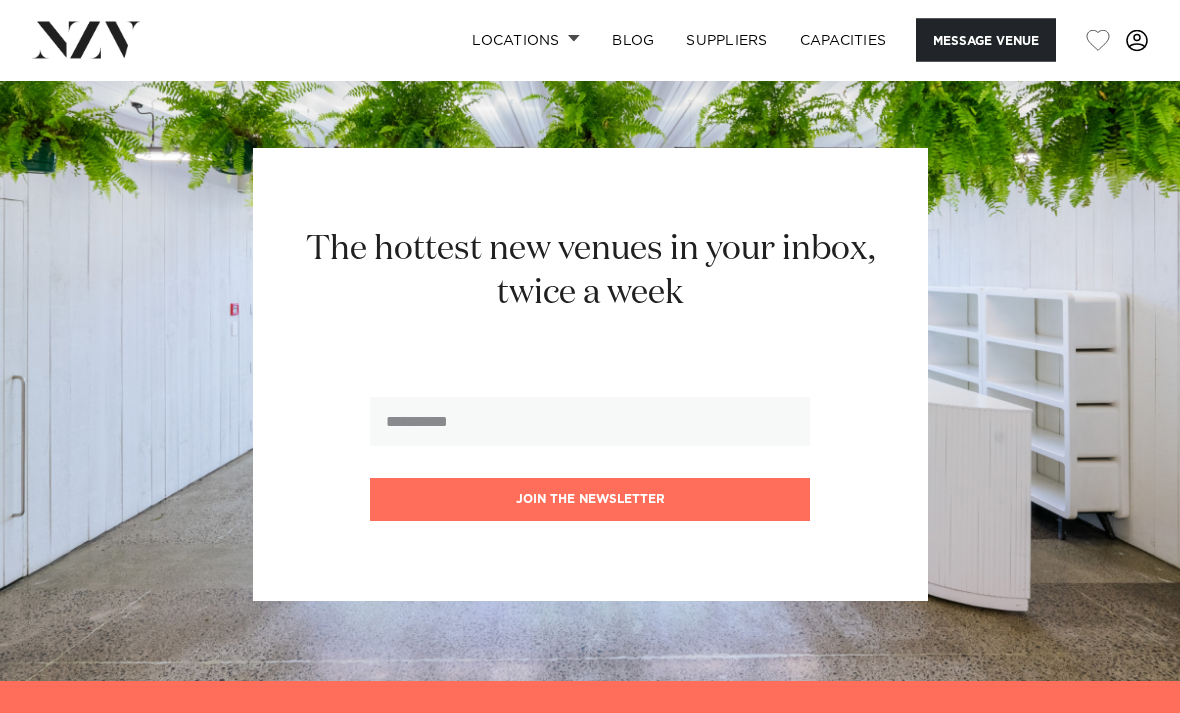 scroll, scrollTop: 4473, scrollLeft: 0, axis: vertical 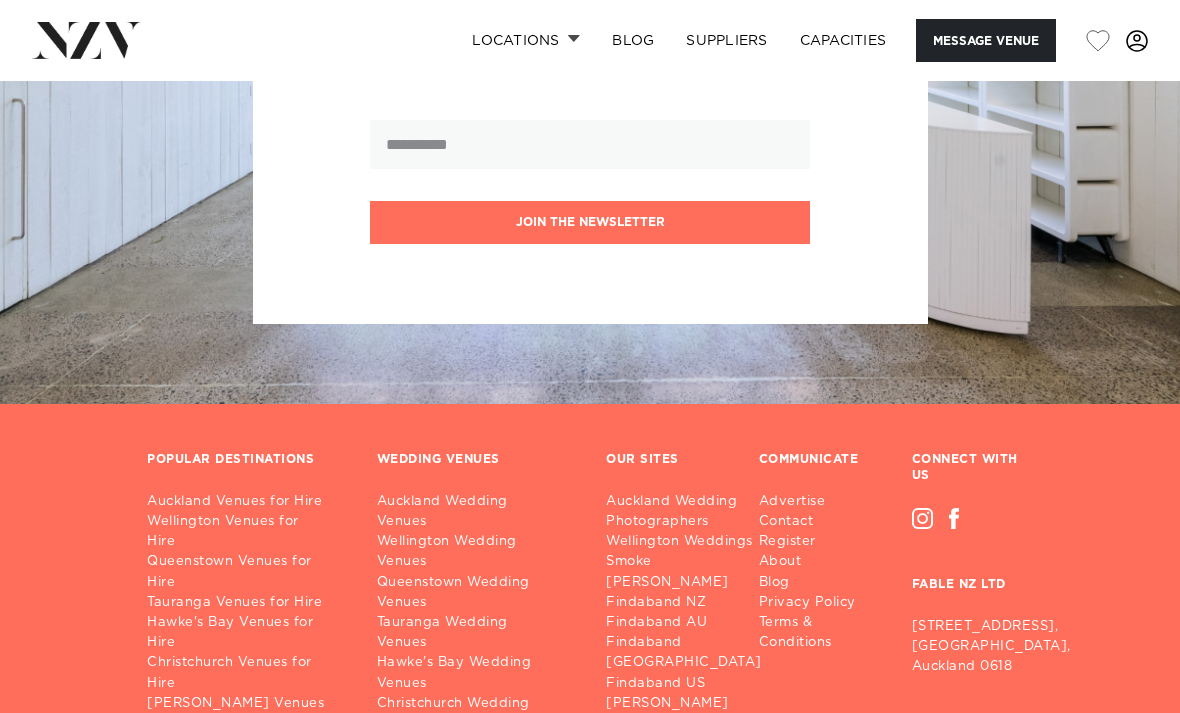 click on "Christchurch Venues for Hire" at bounding box center (246, 673) 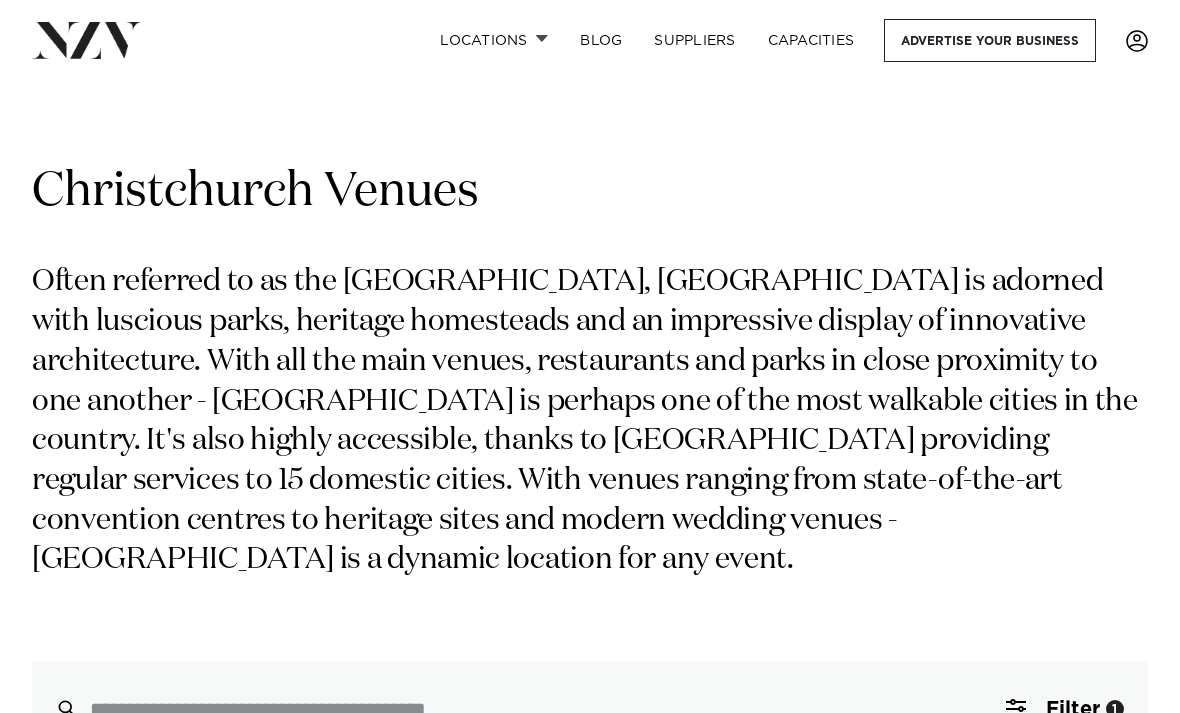 scroll, scrollTop: 0, scrollLeft: 0, axis: both 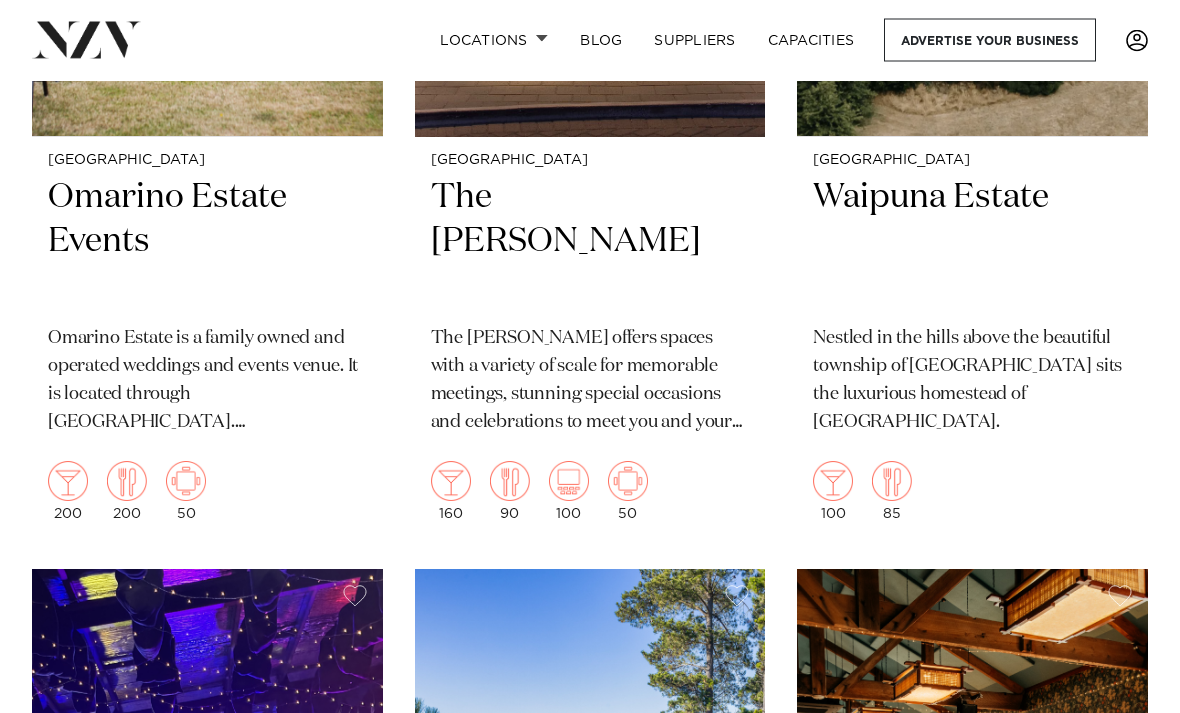 click on "The [PERSON_NAME]" at bounding box center [590, 244] 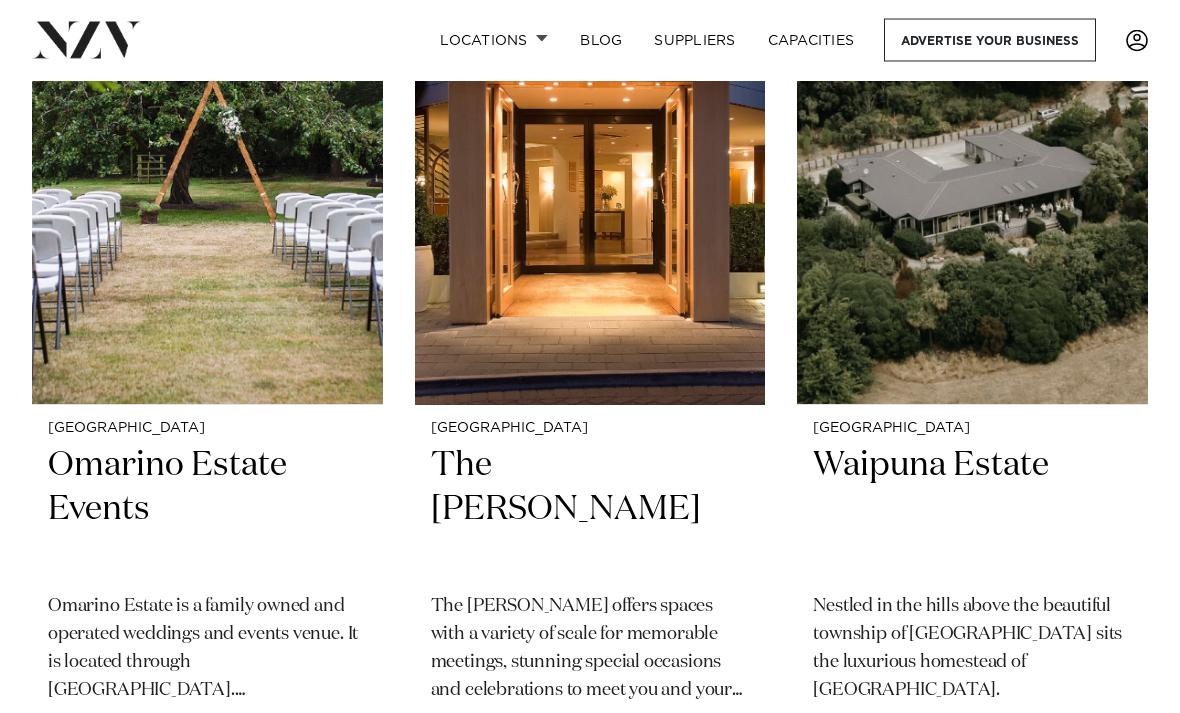 scroll, scrollTop: 6417, scrollLeft: 0, axis: vertical 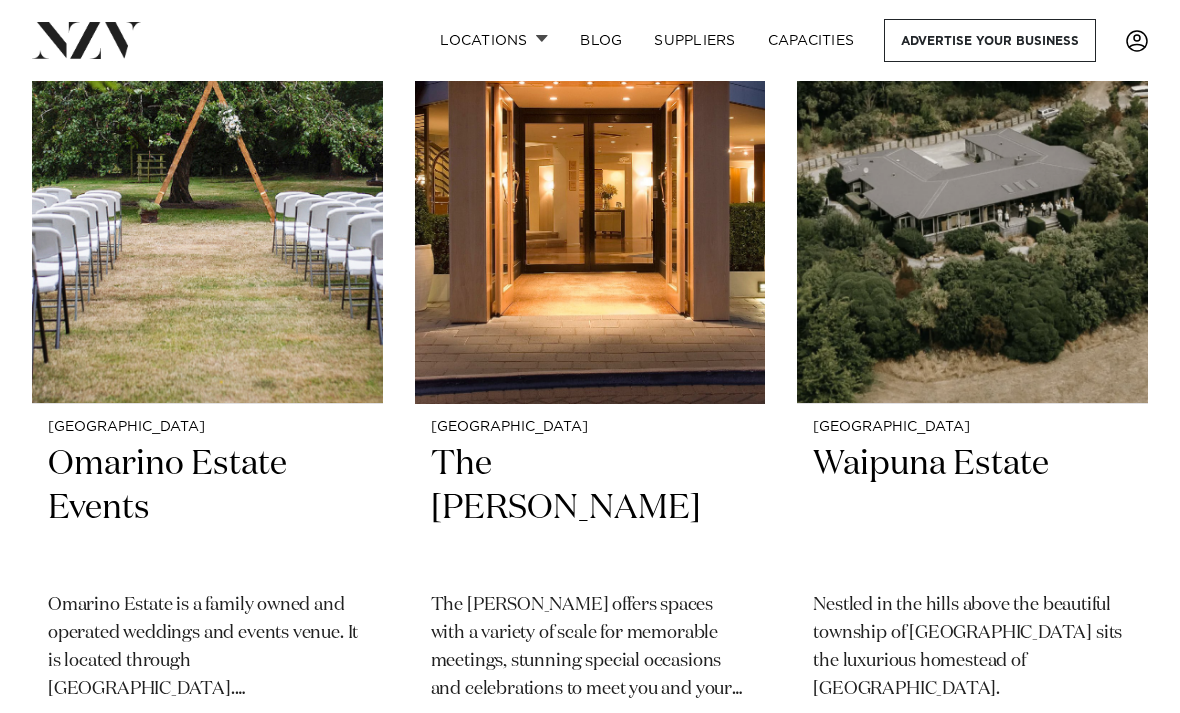 click on "Waipuna Estate" at bounding box center [972, 510] 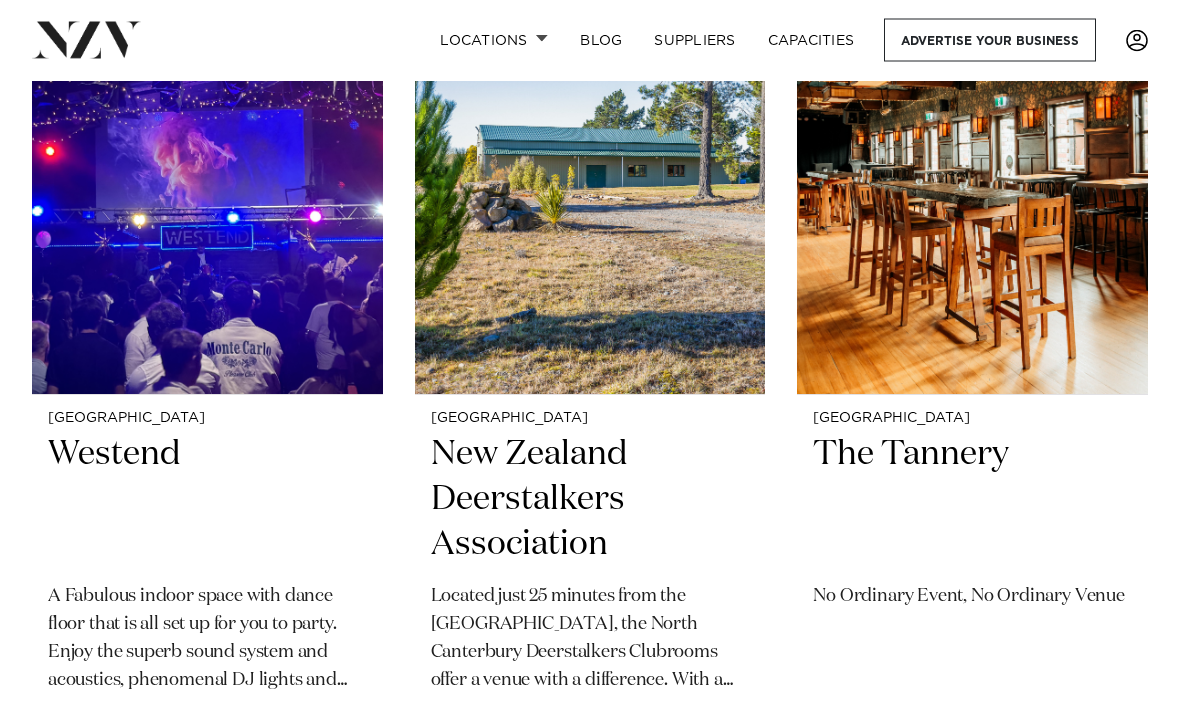 scroll, scrollTop: 7337, scrollLeft: 0, axis: vertical 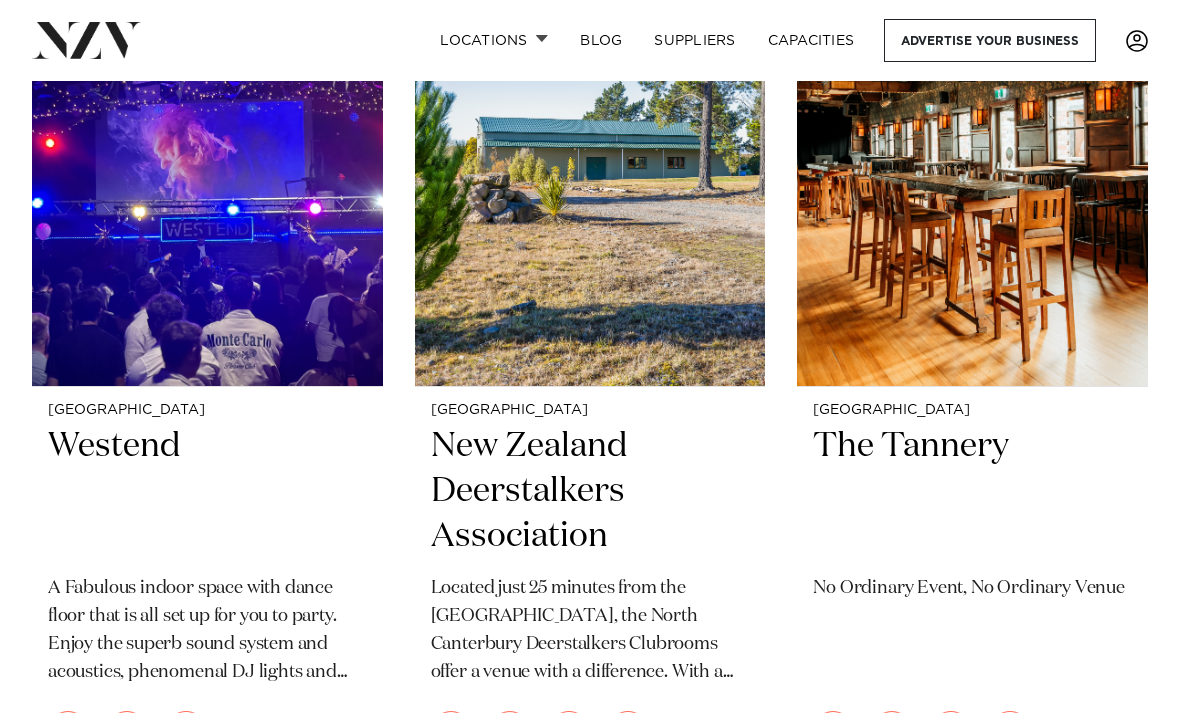 click on "New Zealand Deerstalkers Association" at bounding box center (590, 492) 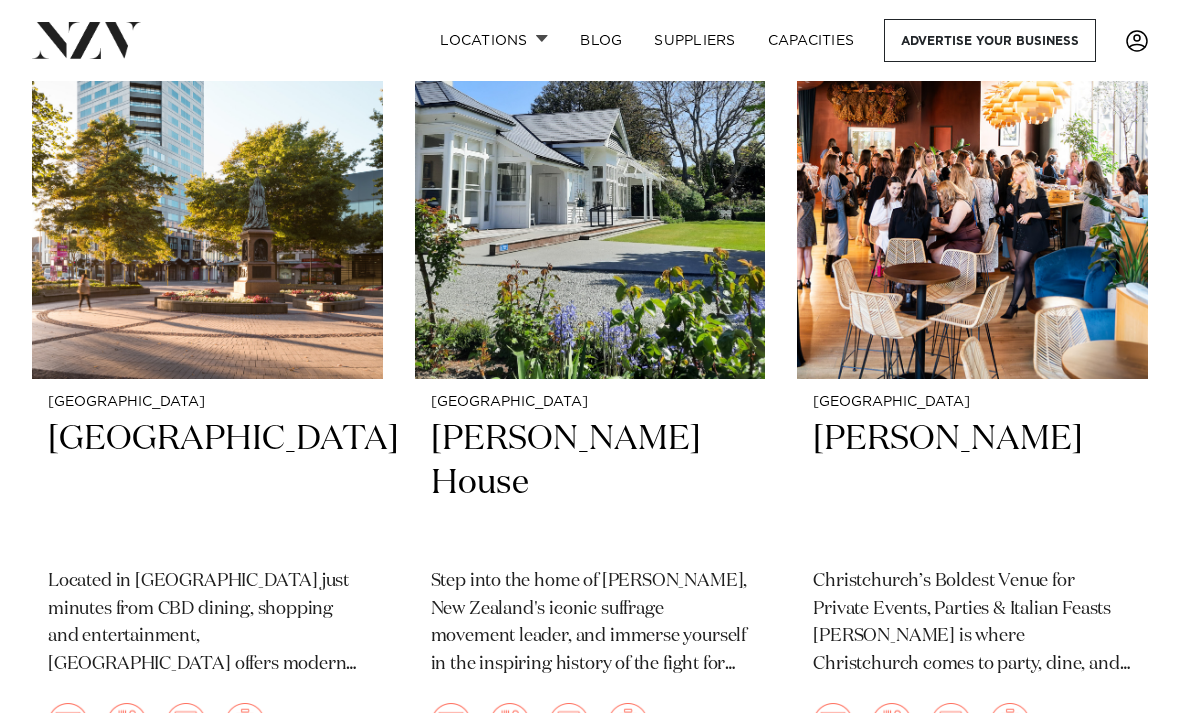 scroll, scrollTop: 4677, scrollLeft: 0, axis: vertical 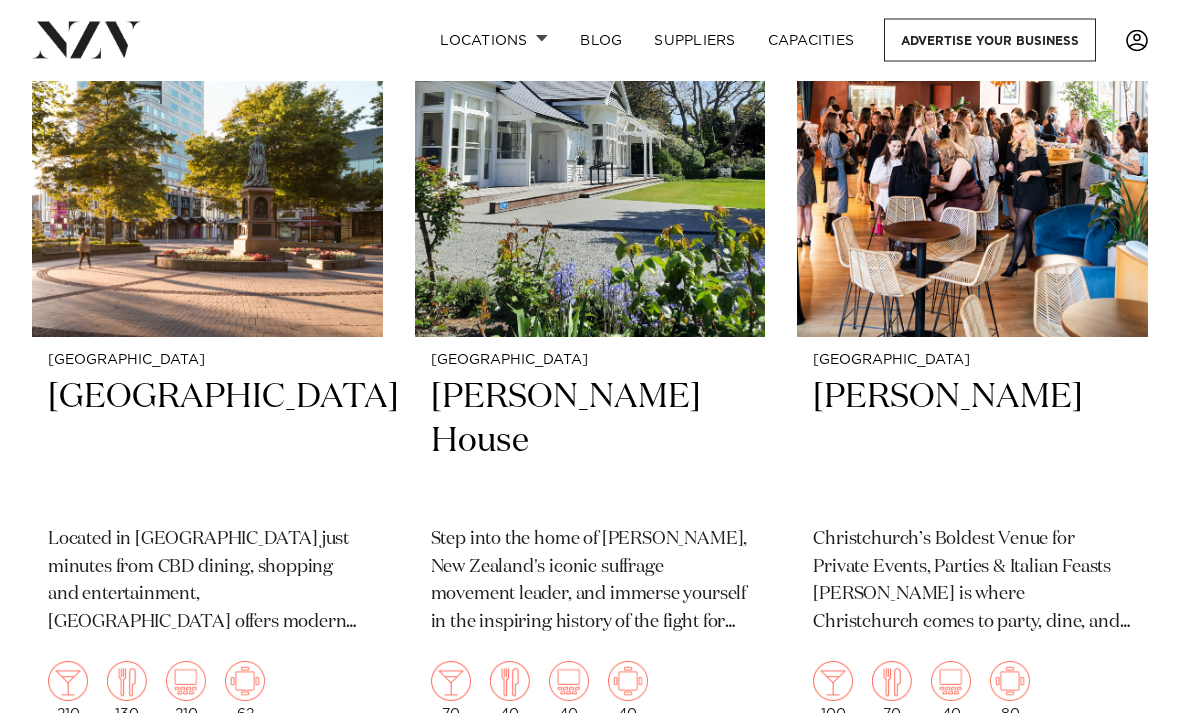 click on "Kate Sheppard House" at bounding box center [590, 444] 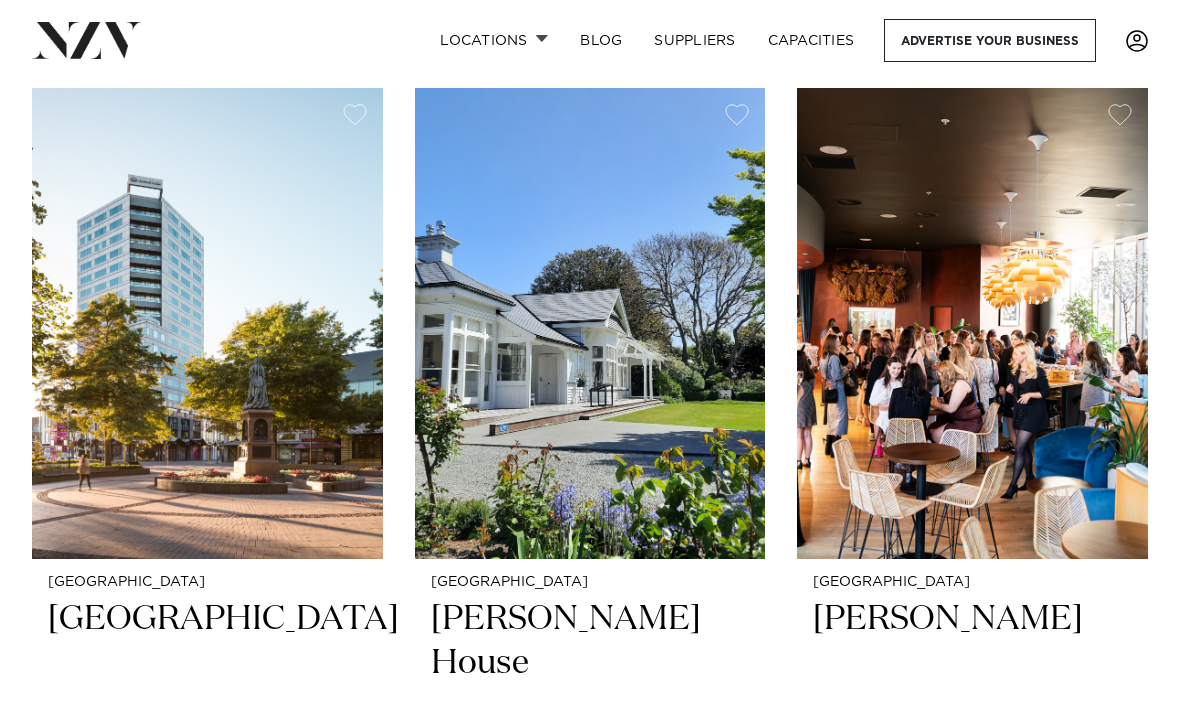 scroll, scrollTop: 4463, scrollLeft: 0, axis: vertical 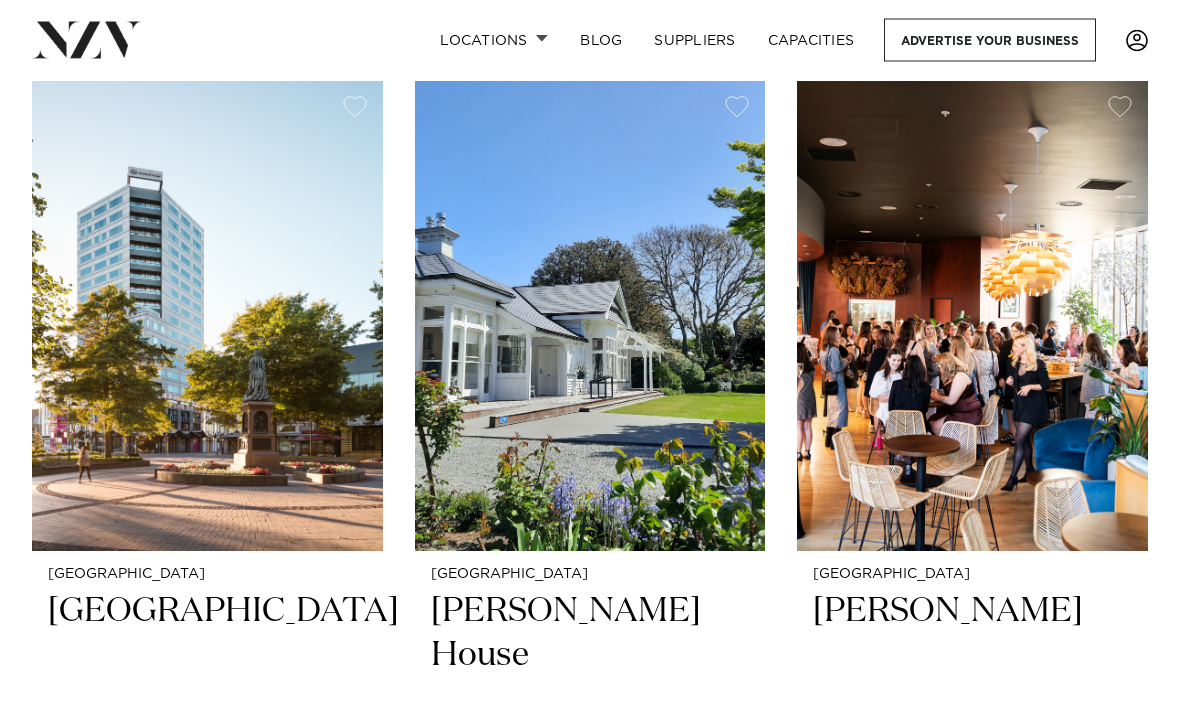 click on "Crowne Plaza Christchurchrch" at bounding box center [207, 658] 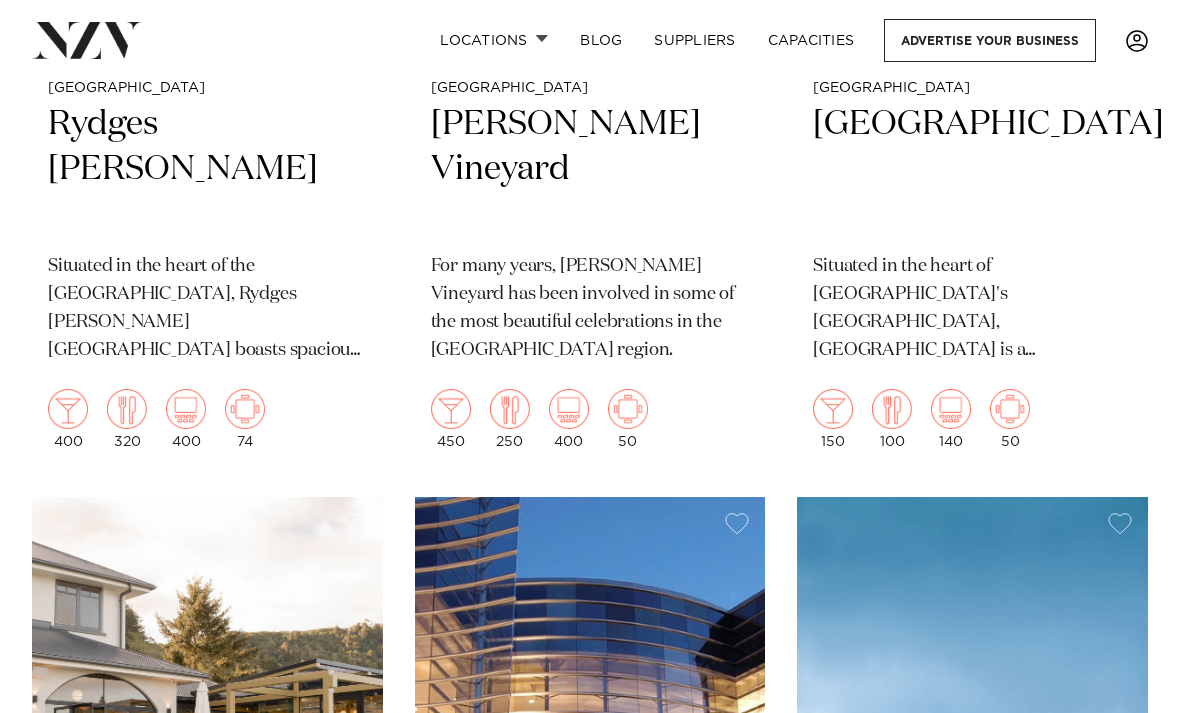 scroll, scrollTop: 1304, scrollLeft: 0, axis: vertical 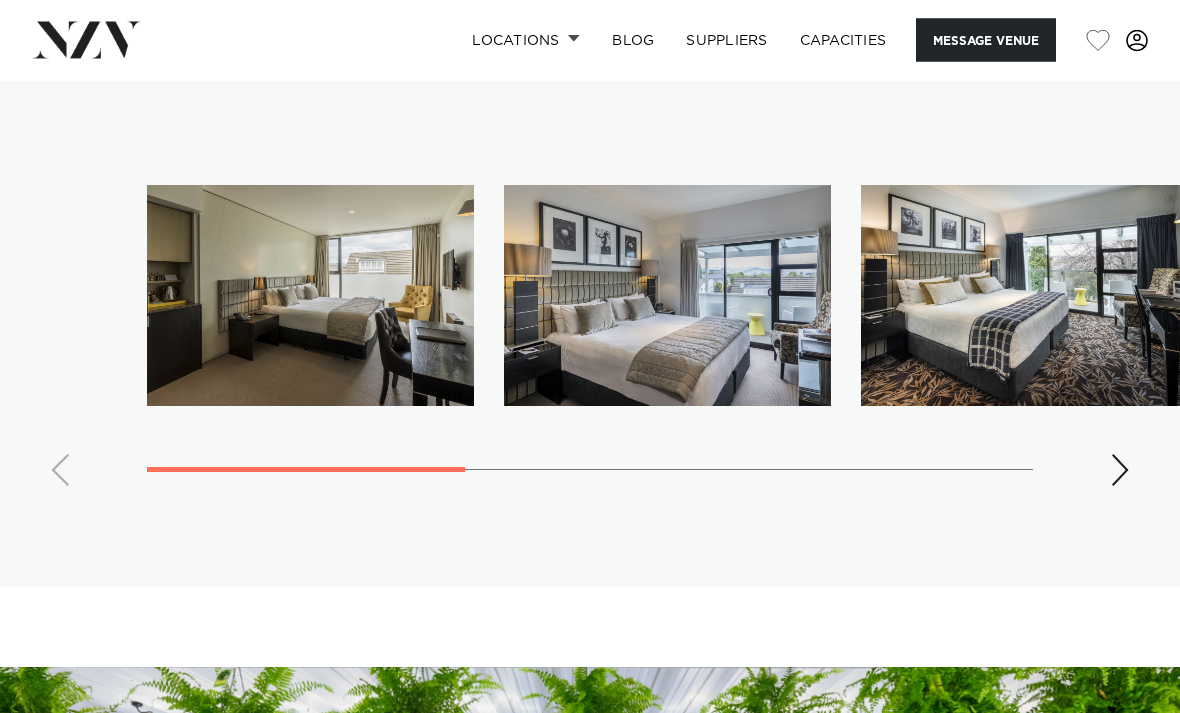 click at bounding box center (1120, 471) 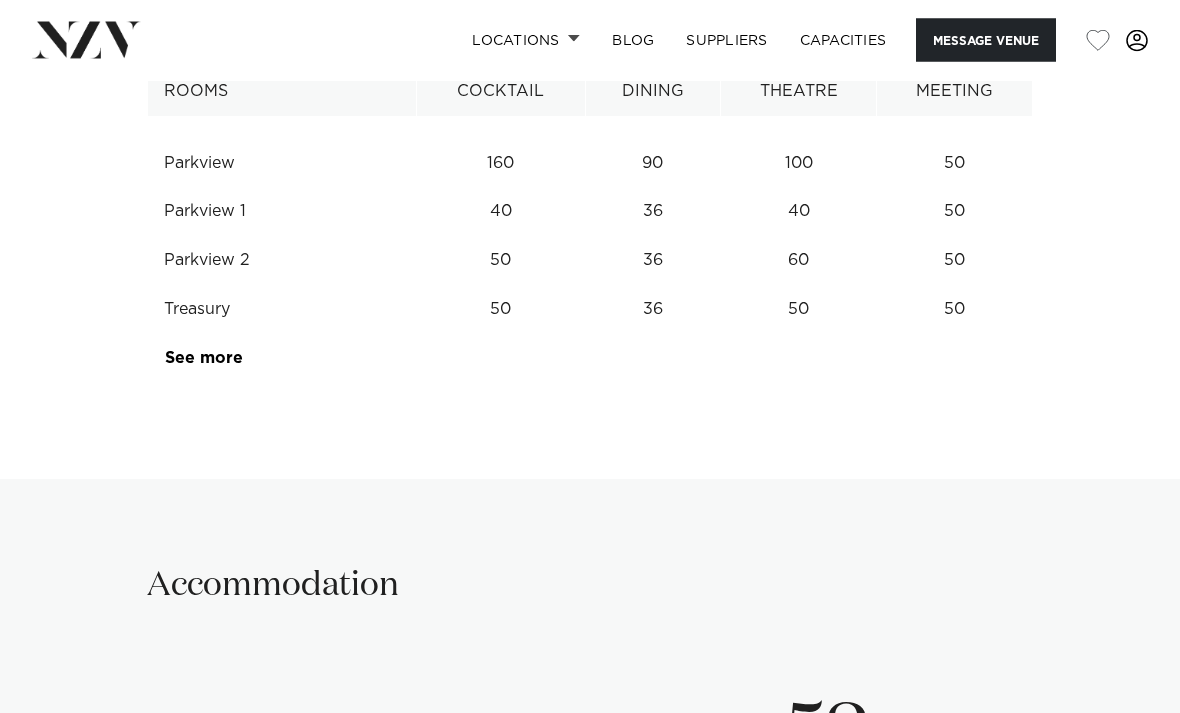 scroll, scrollTop: 2562, scrollLeft: 0, axis: vertical 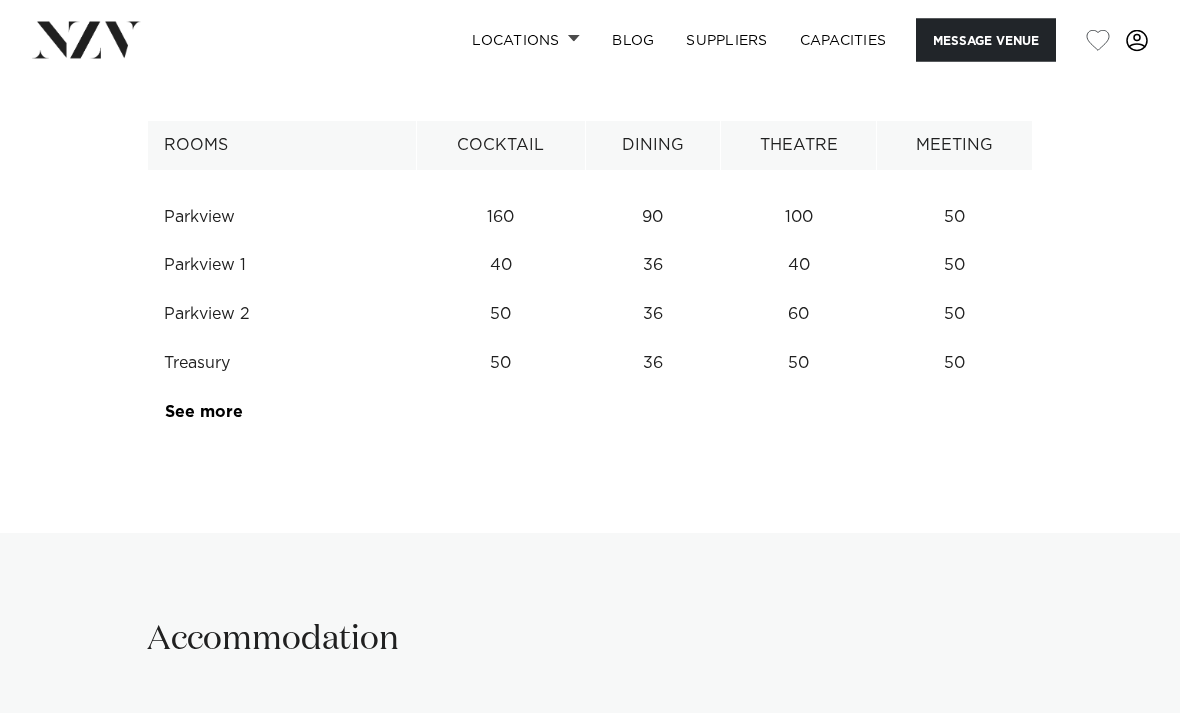 click on "See more" at bounding box center [243, 413] 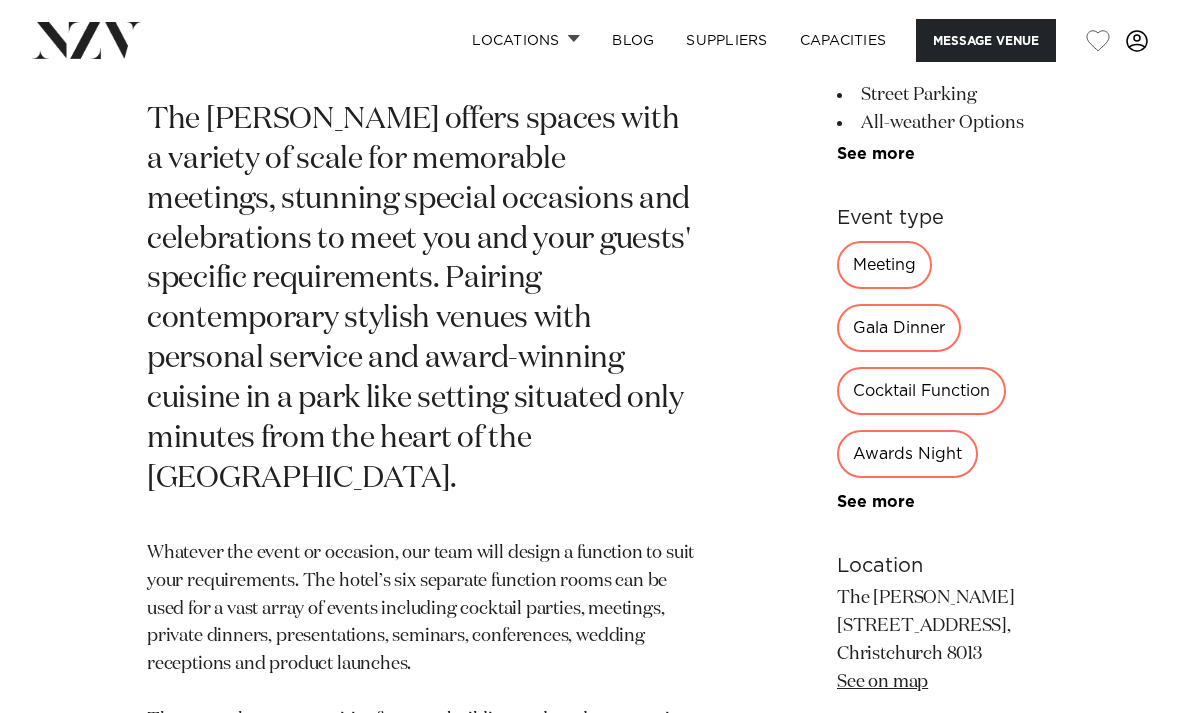 scroll, scrollTop: 836, scrollLeft: 0, axis: vertical 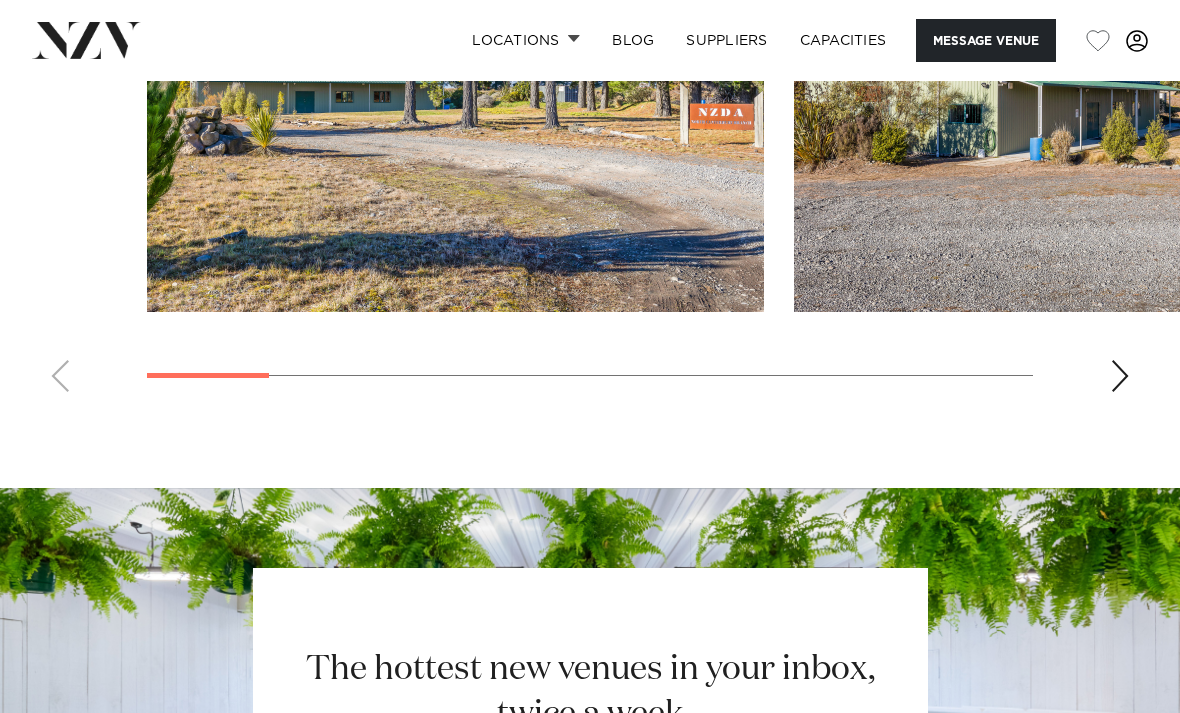 click at bounding box center (1120, 376) 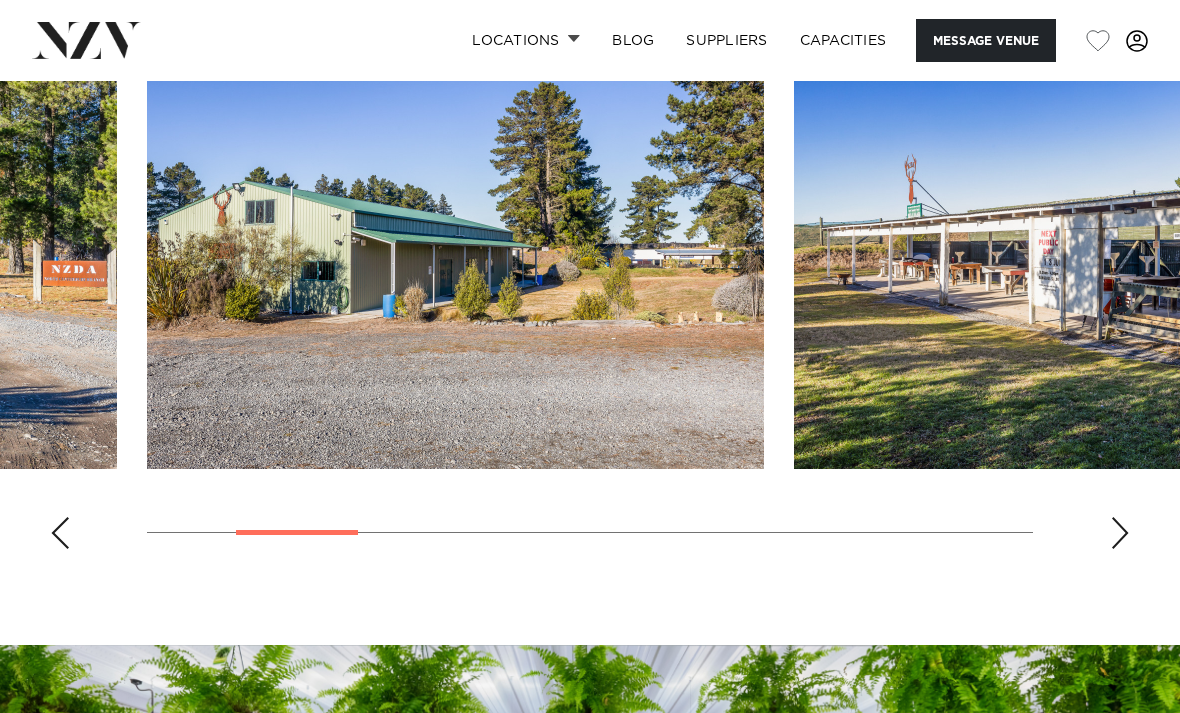 scroll, scrollTop: 1759, scrollLeft: 0, axis: vertical 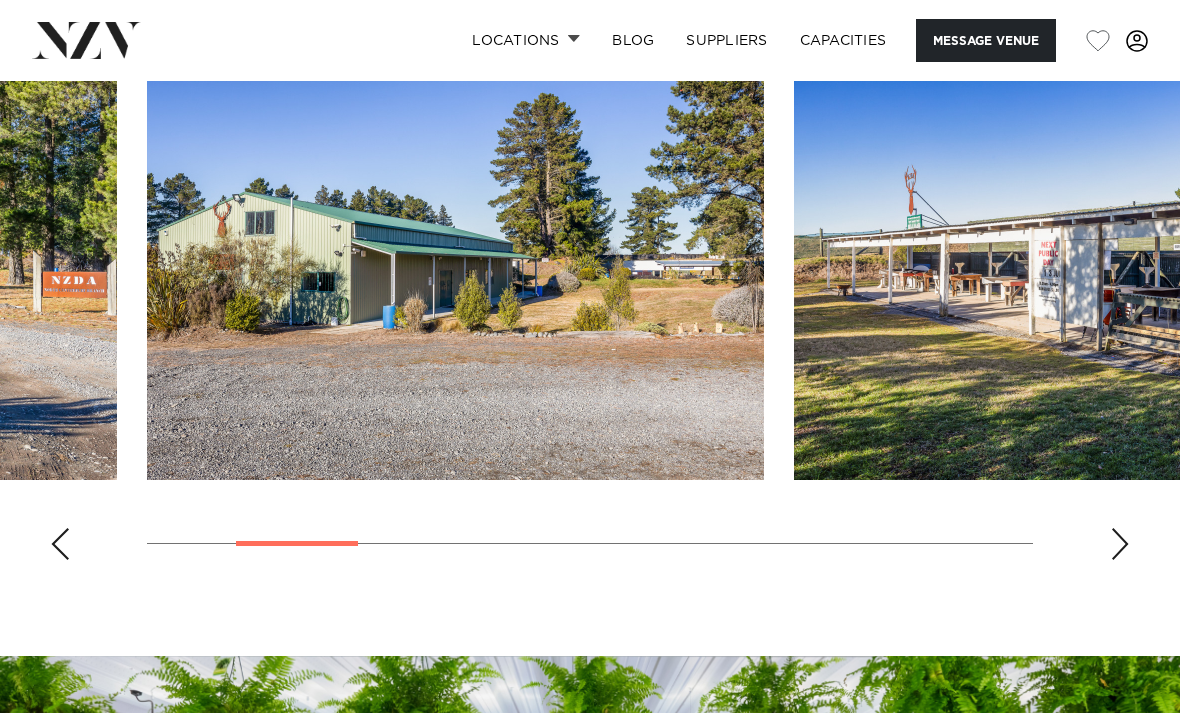 click at bounding box center (590, 301) 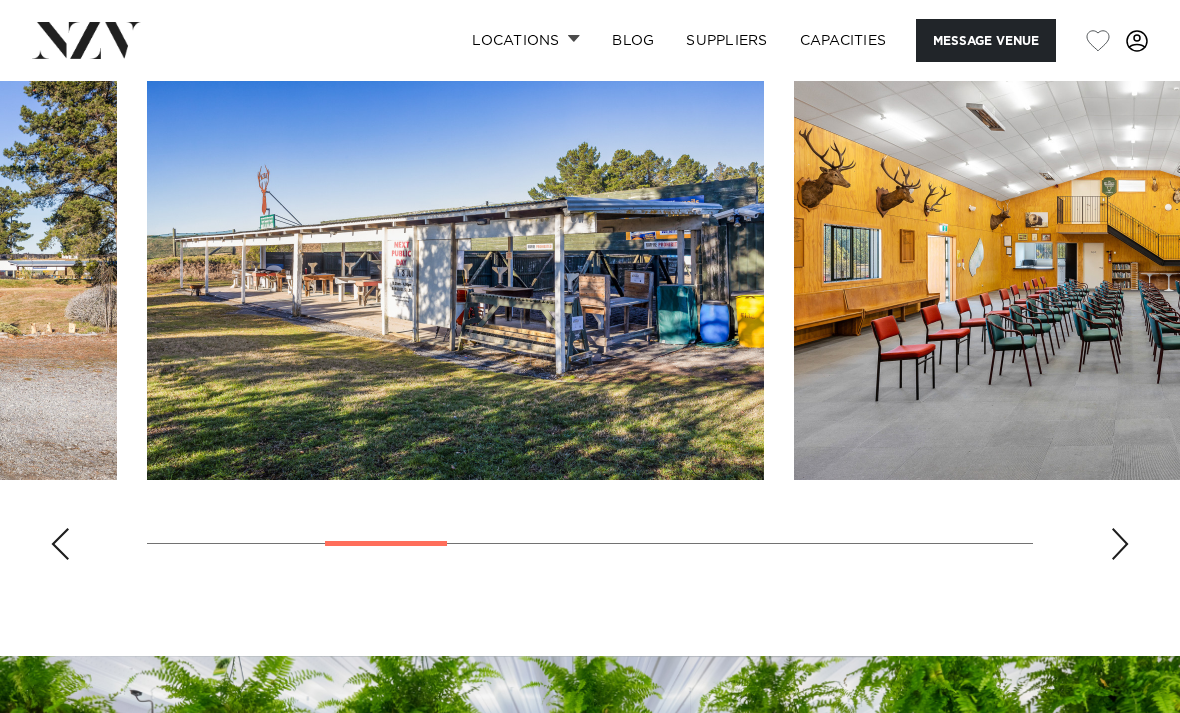 click at bounding box center (1120, 544) 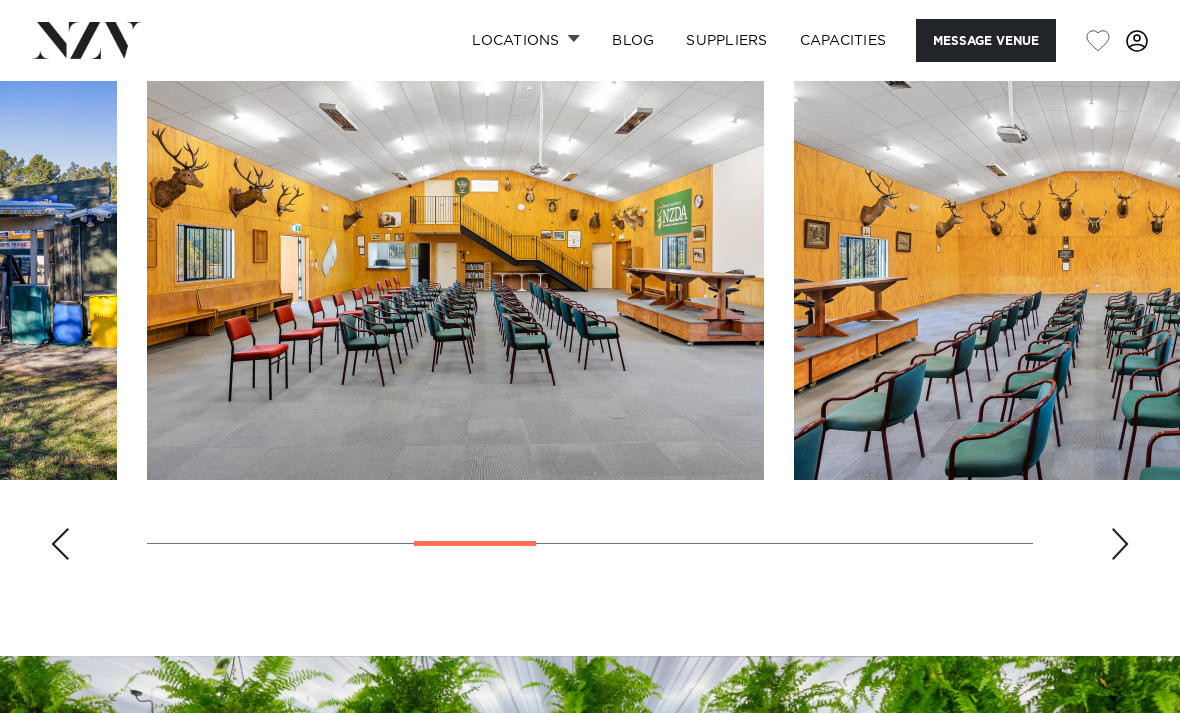 click at bounding box center [1120, 544] 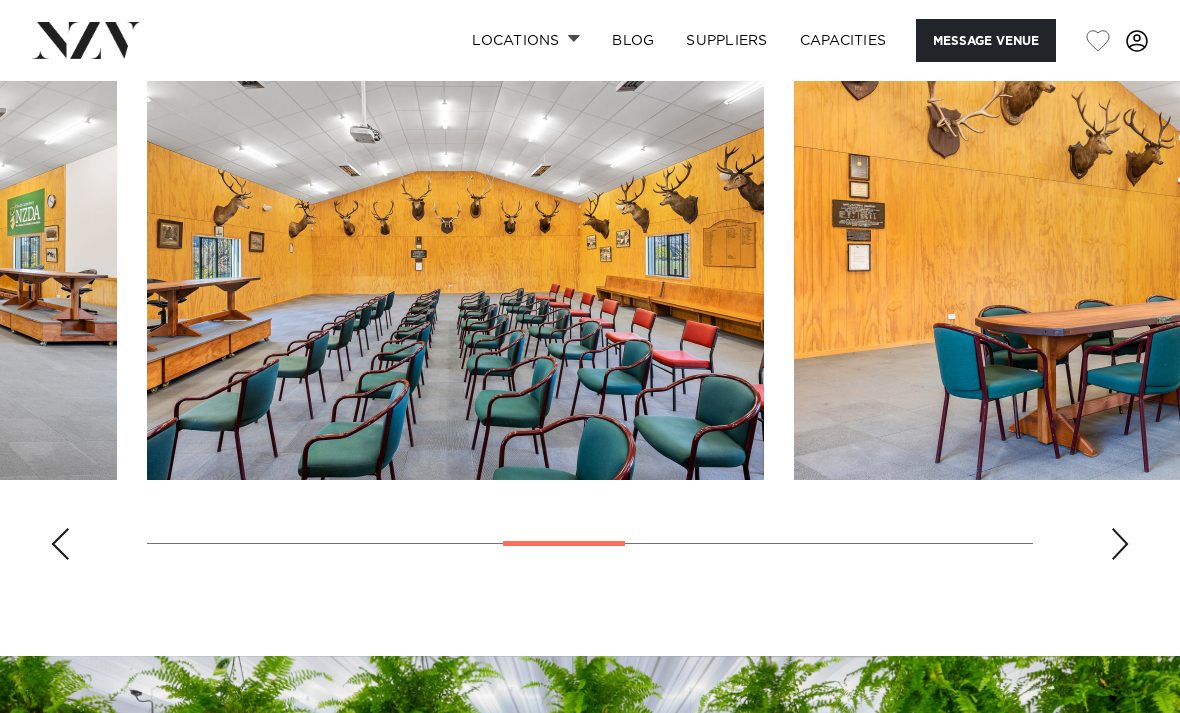 click at bounding box center [1120, 544] 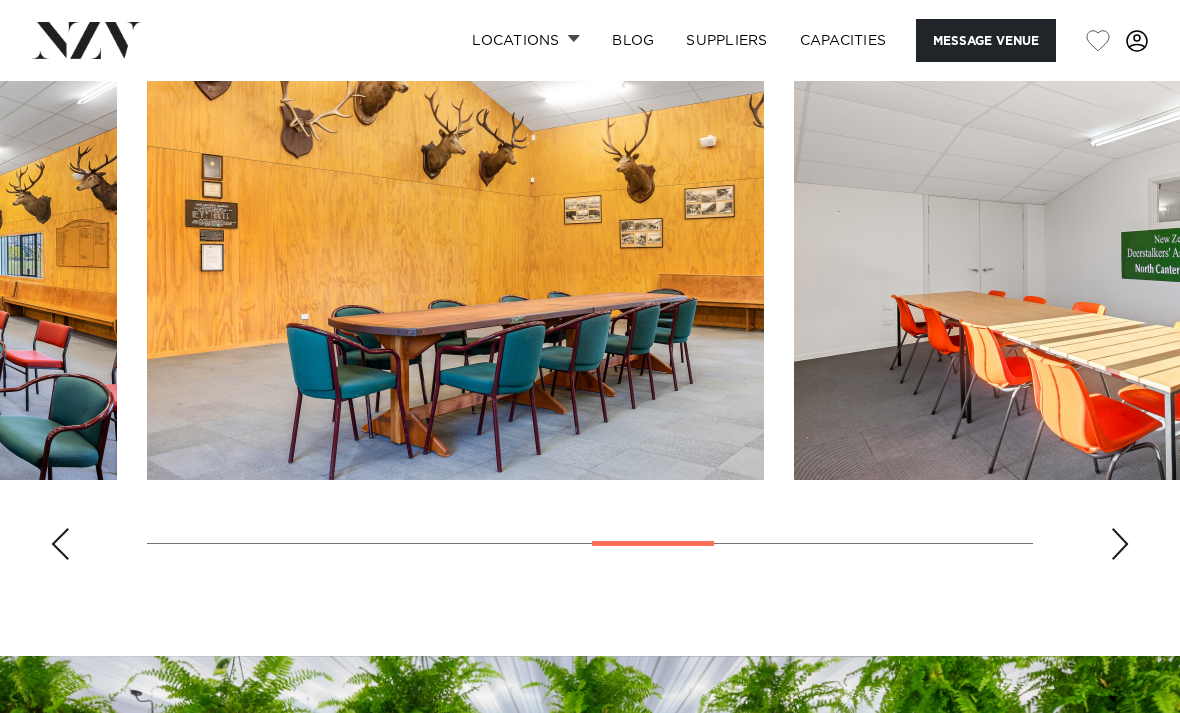 click at bounding box center (1120, 544) 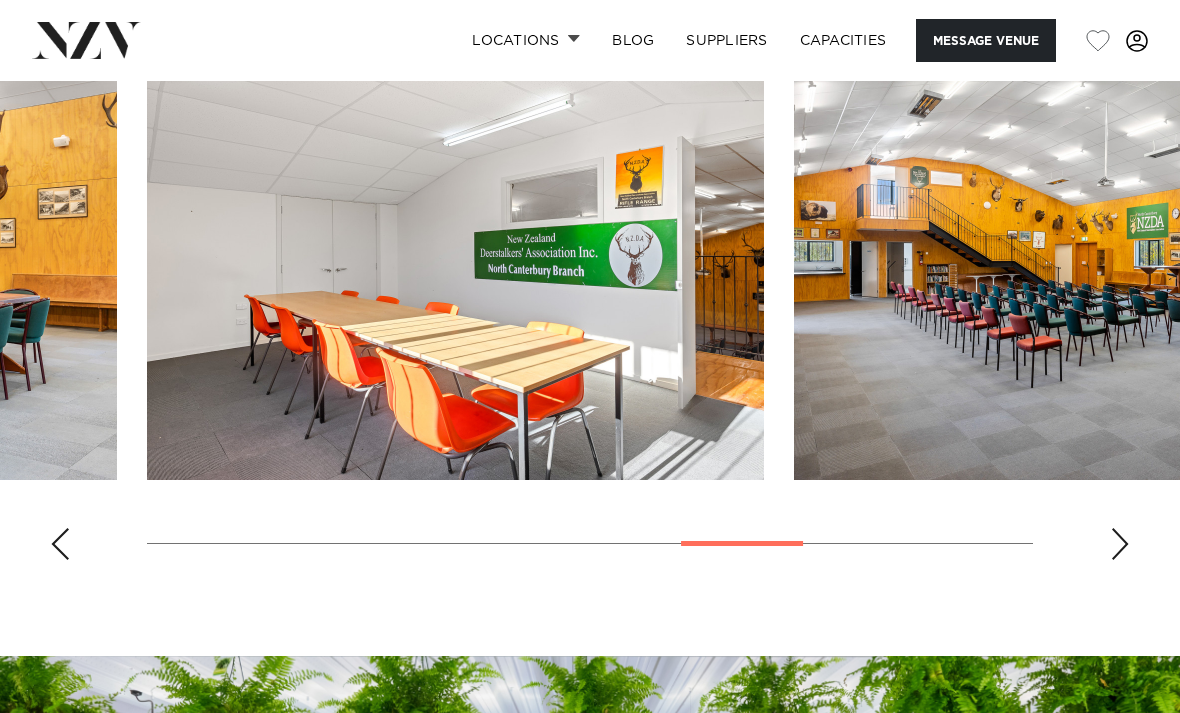 click at bounding box center (1120, 544) 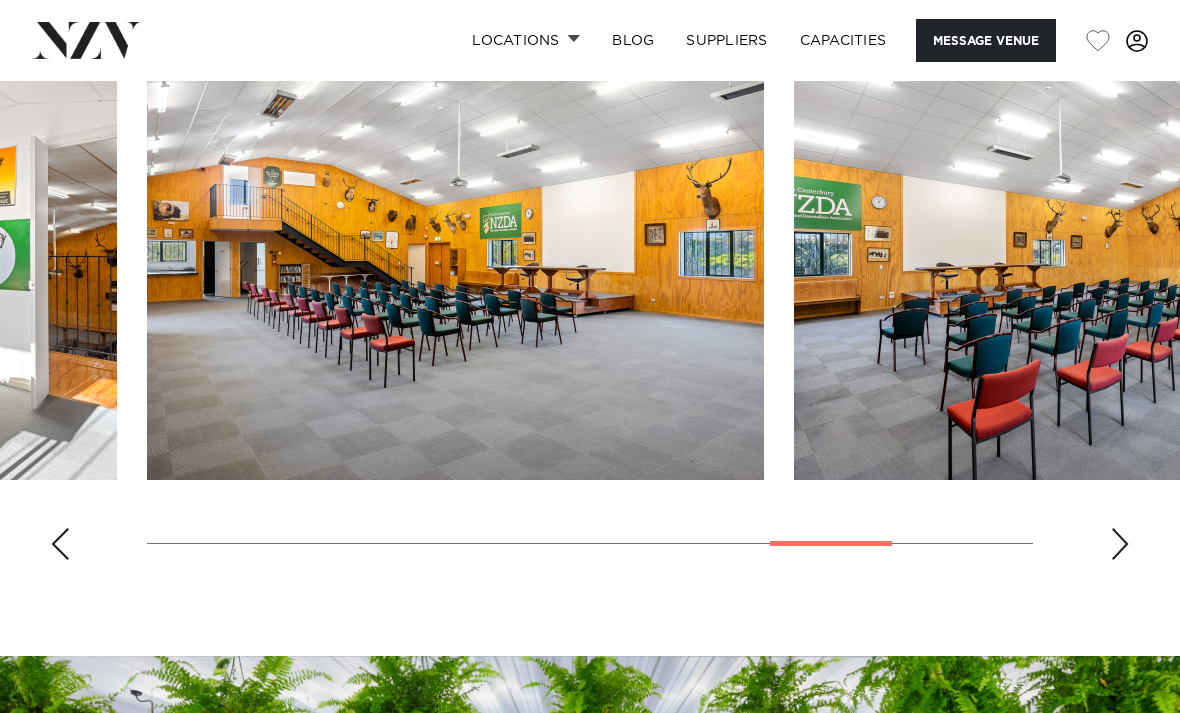 click at bounding box center [1120, 544] 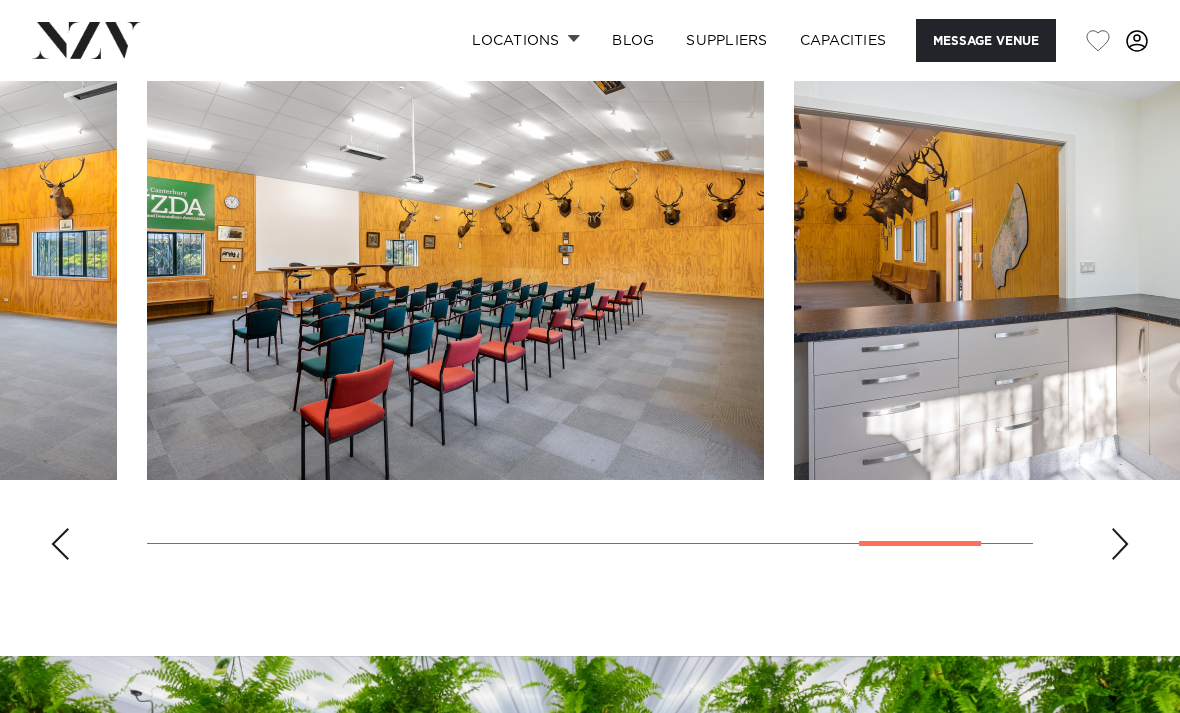 click at bounding box center [1120, 544] 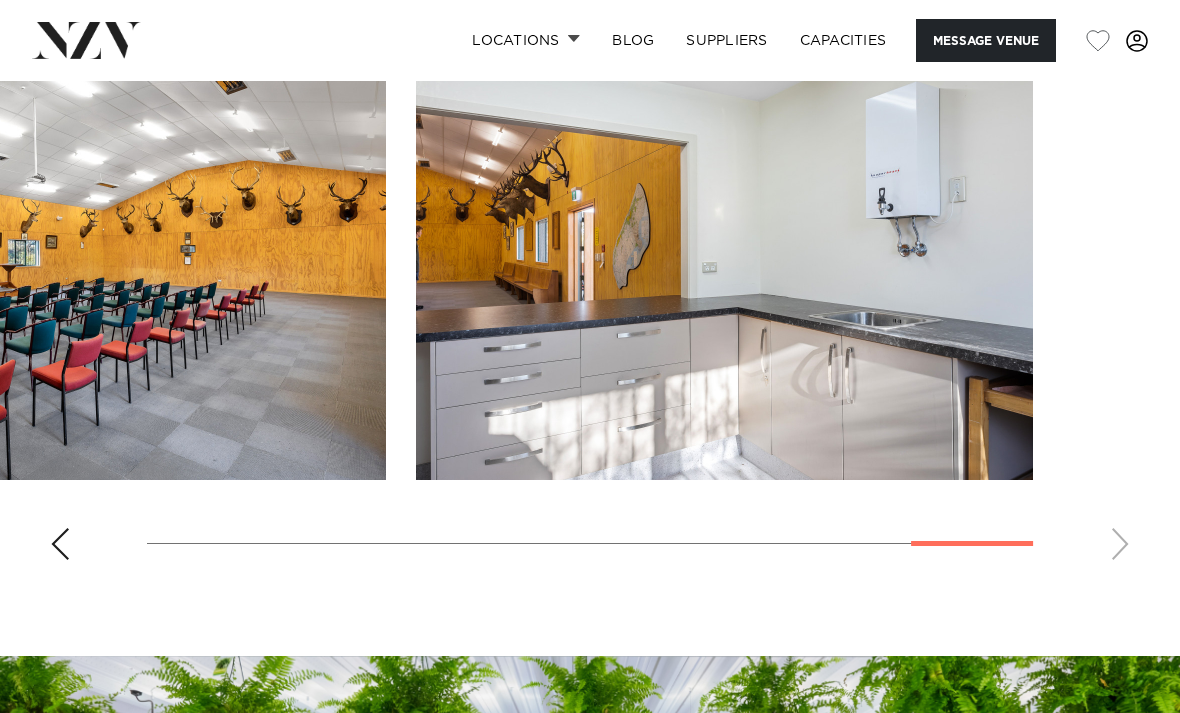 click at bounding box center (590, 301) 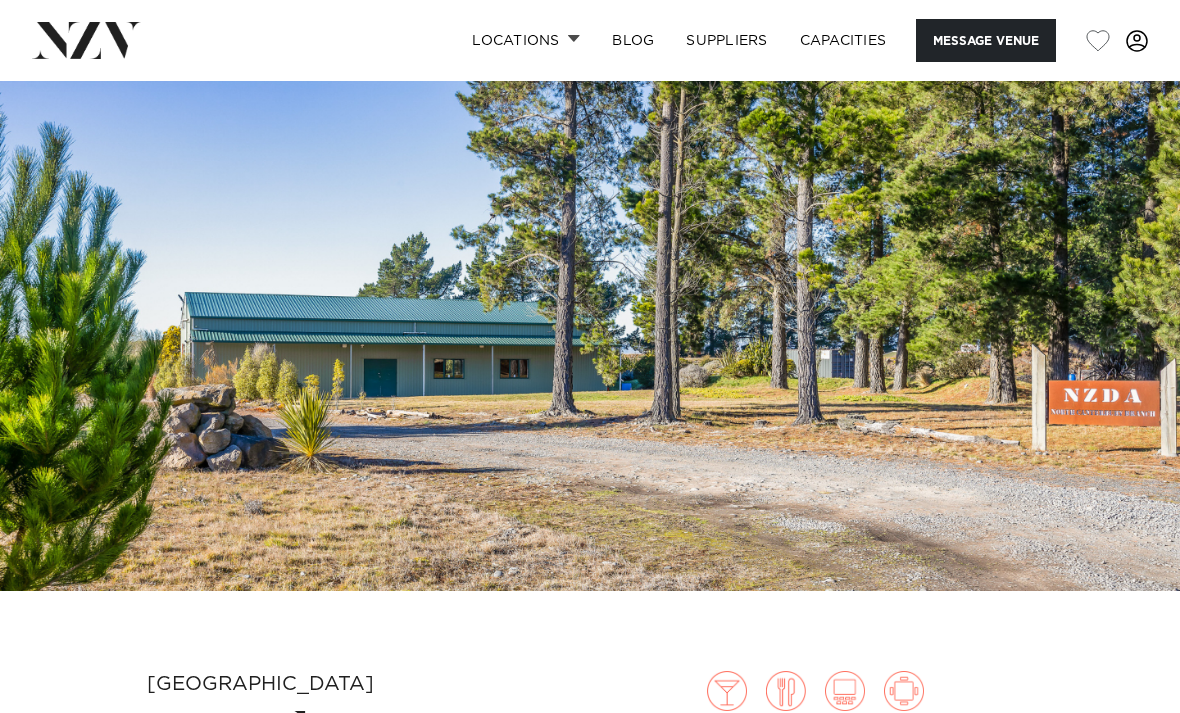 scroll, scrollTop: 0, scrollLeft: 0, axis: both 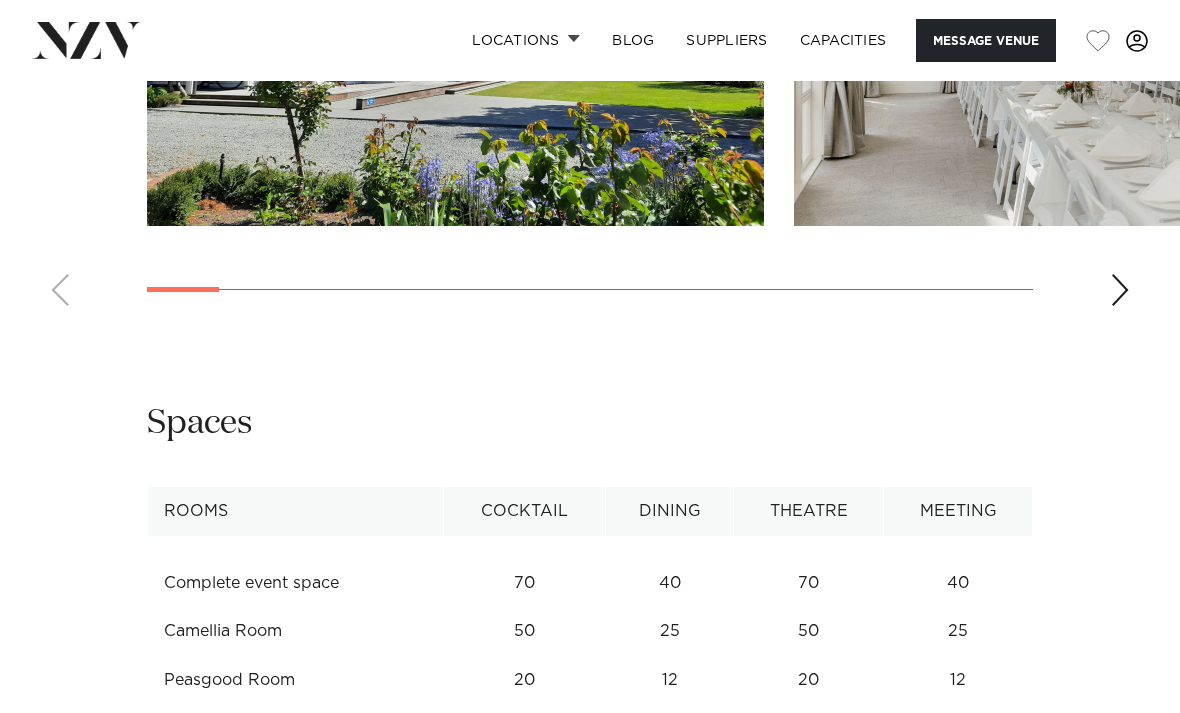 click at bounding box center [1120, 290] 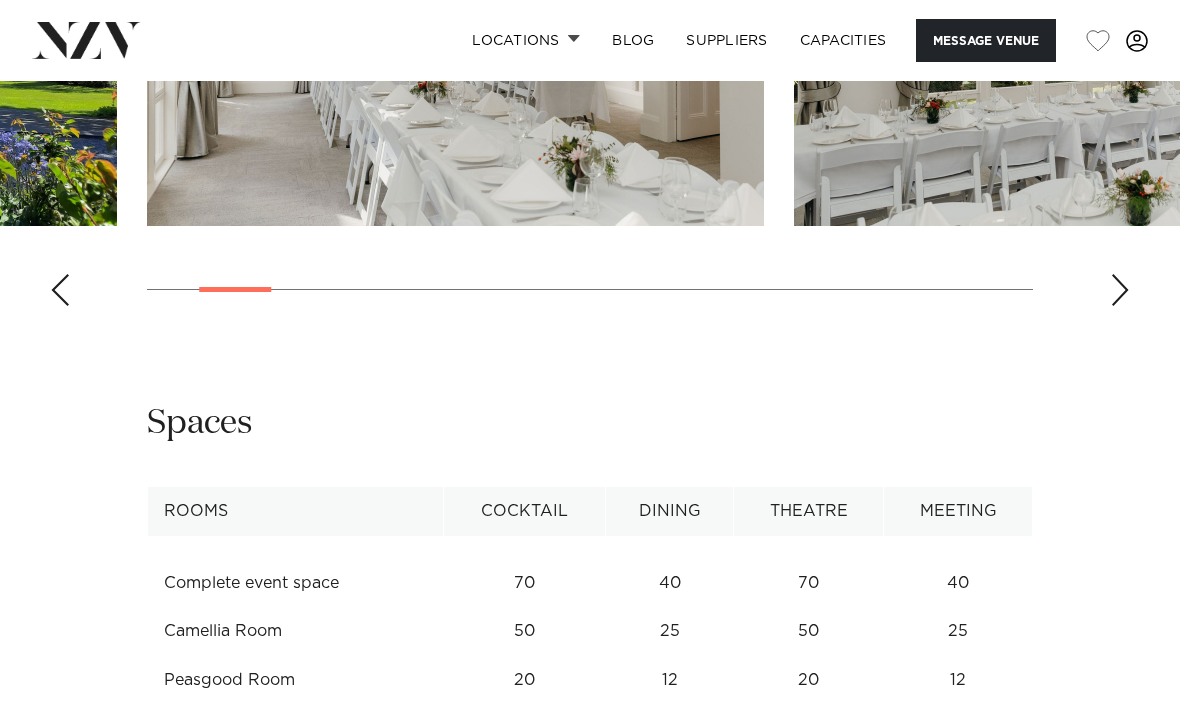 click at bounding box center (1120, 290) 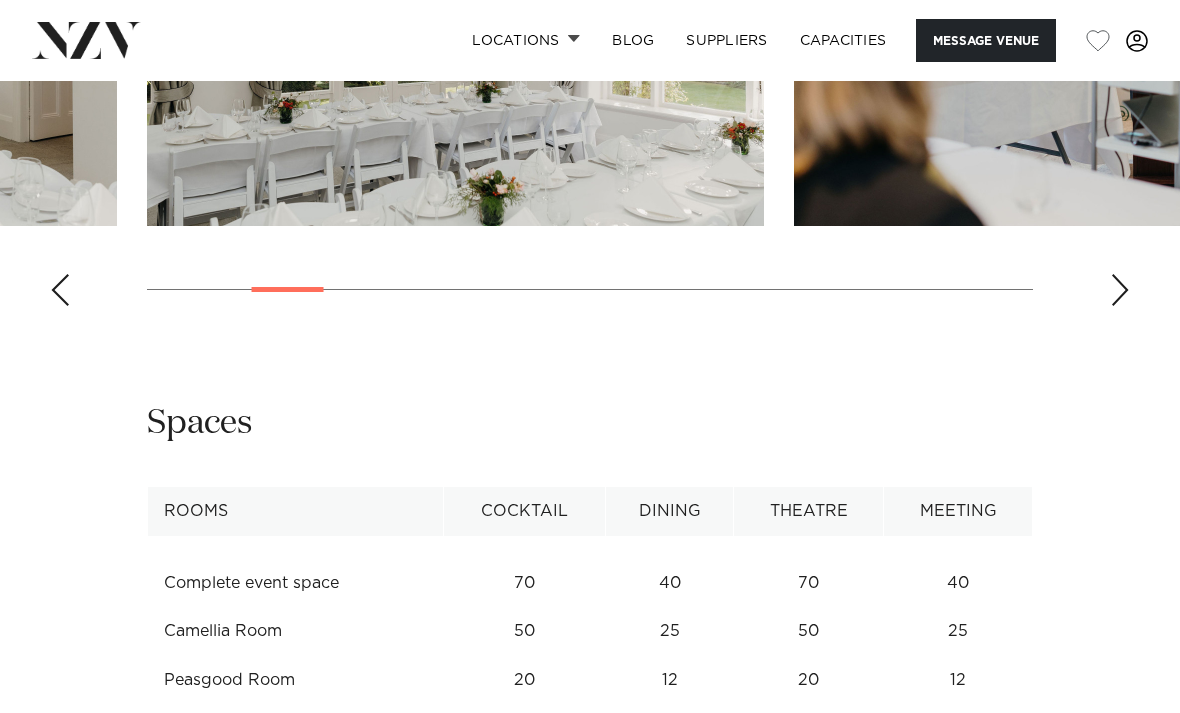click at bounding box center (1120, 290) 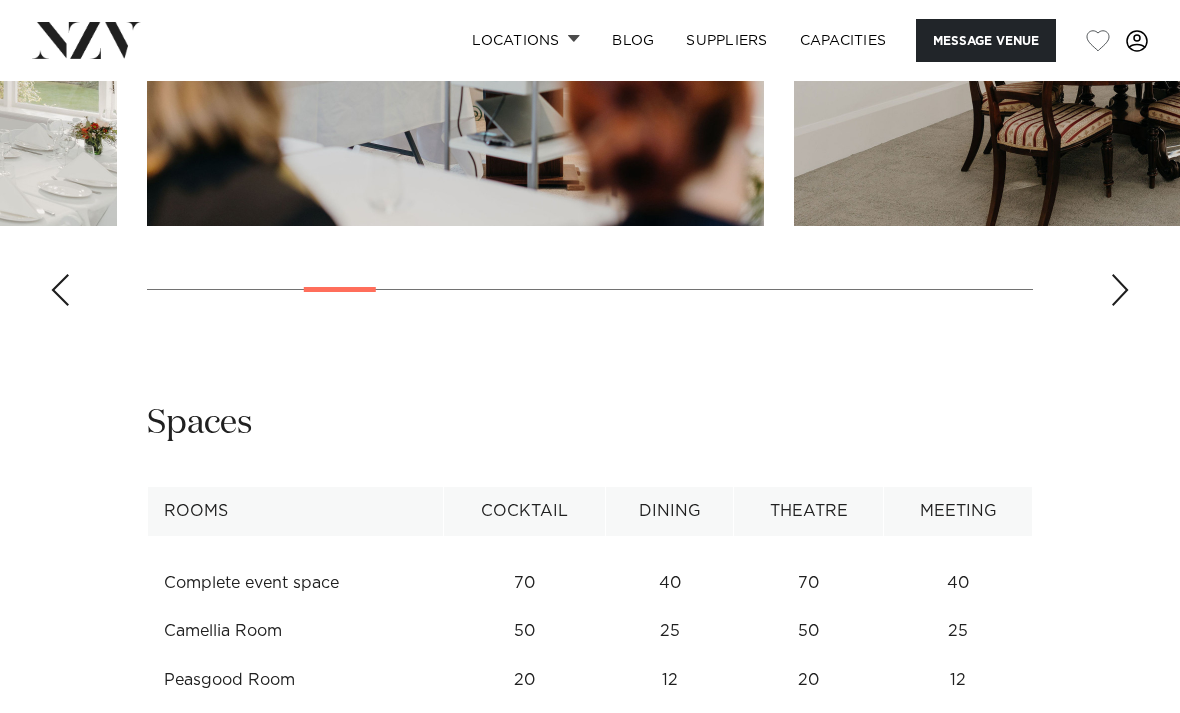 click at bounding box center (1120, 290) 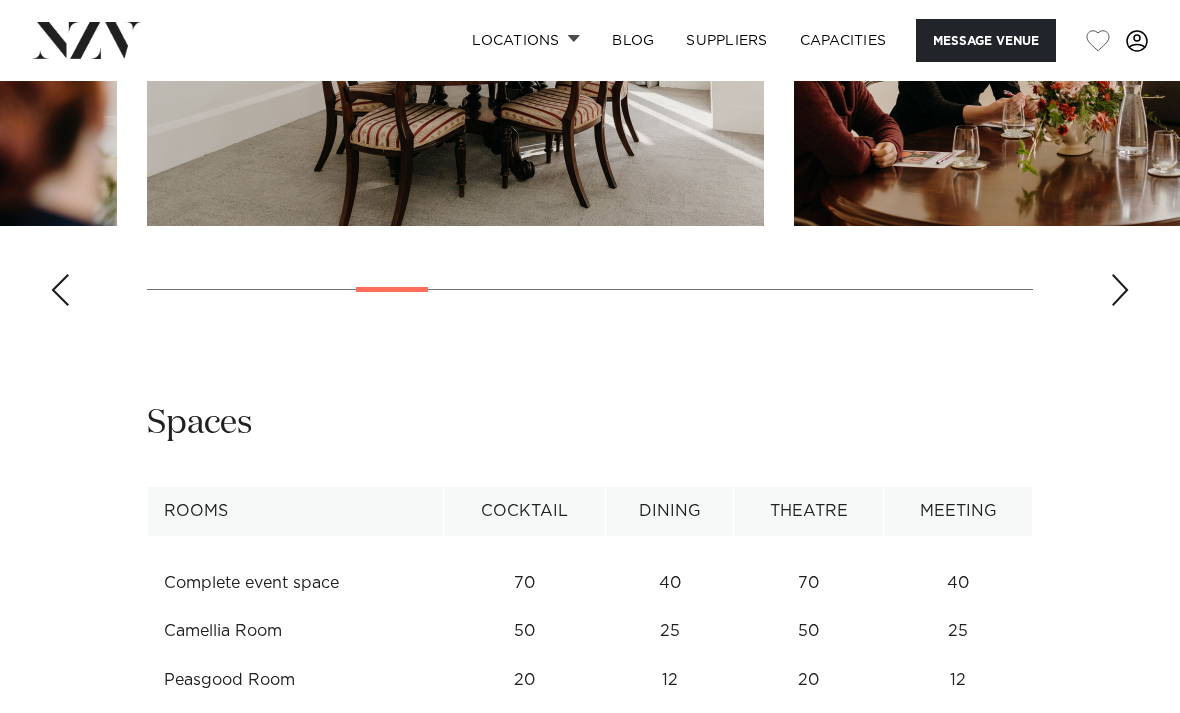 click at bounding box center [1120, 290] 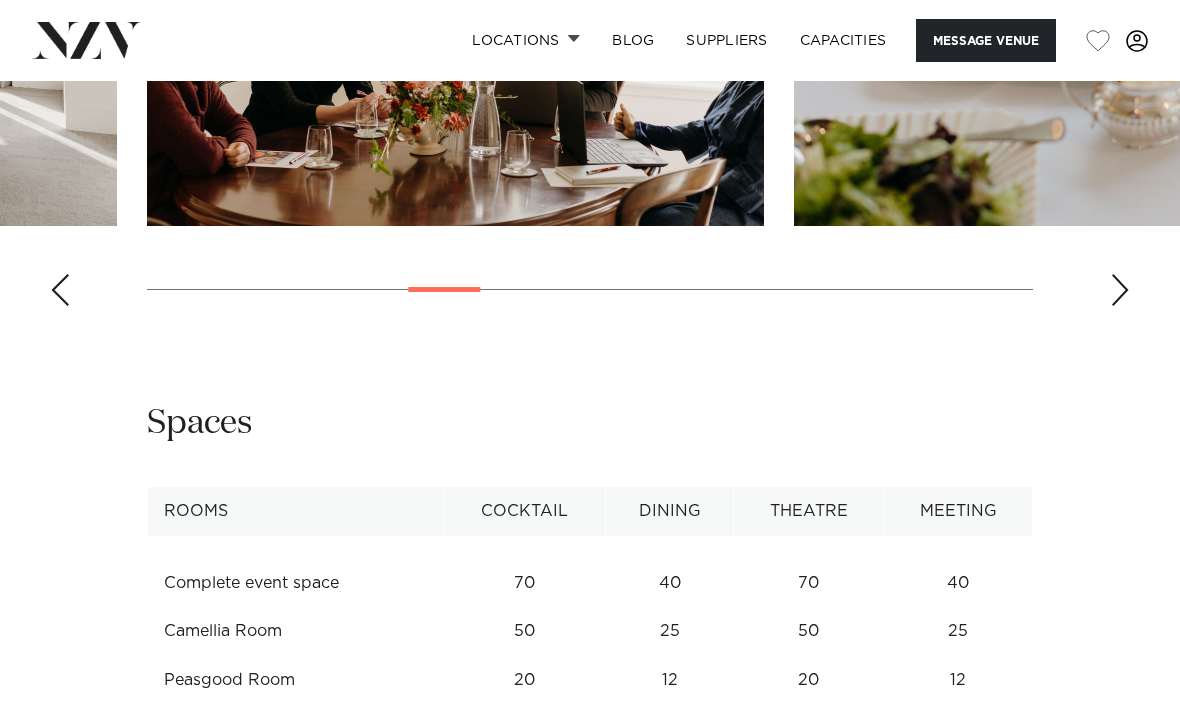 click at bounding box center [1120, 290] 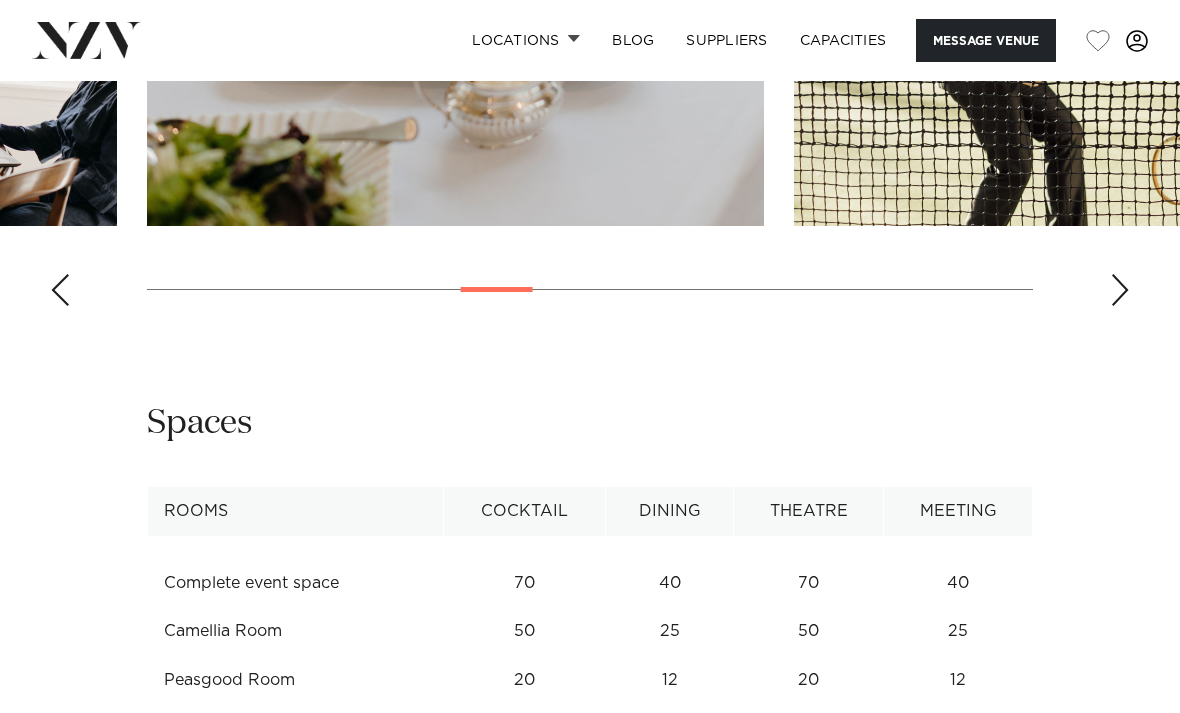 click at bounding box center [590, 47] 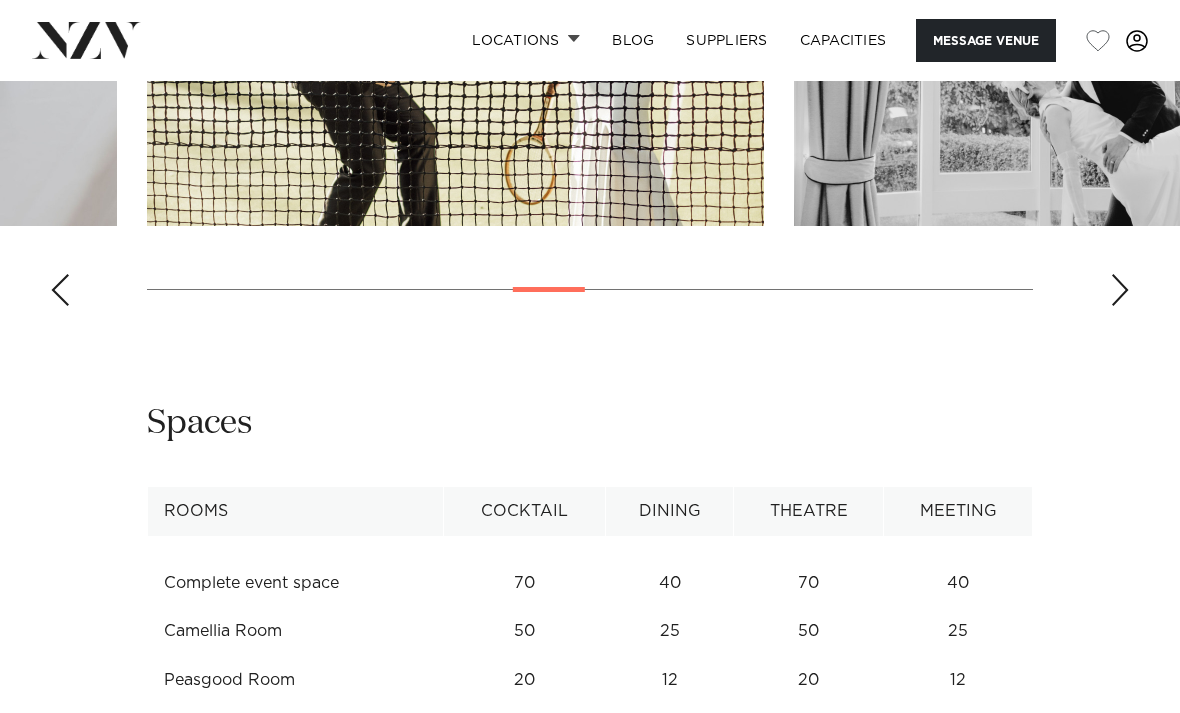 click at bounding box center (590, 47) 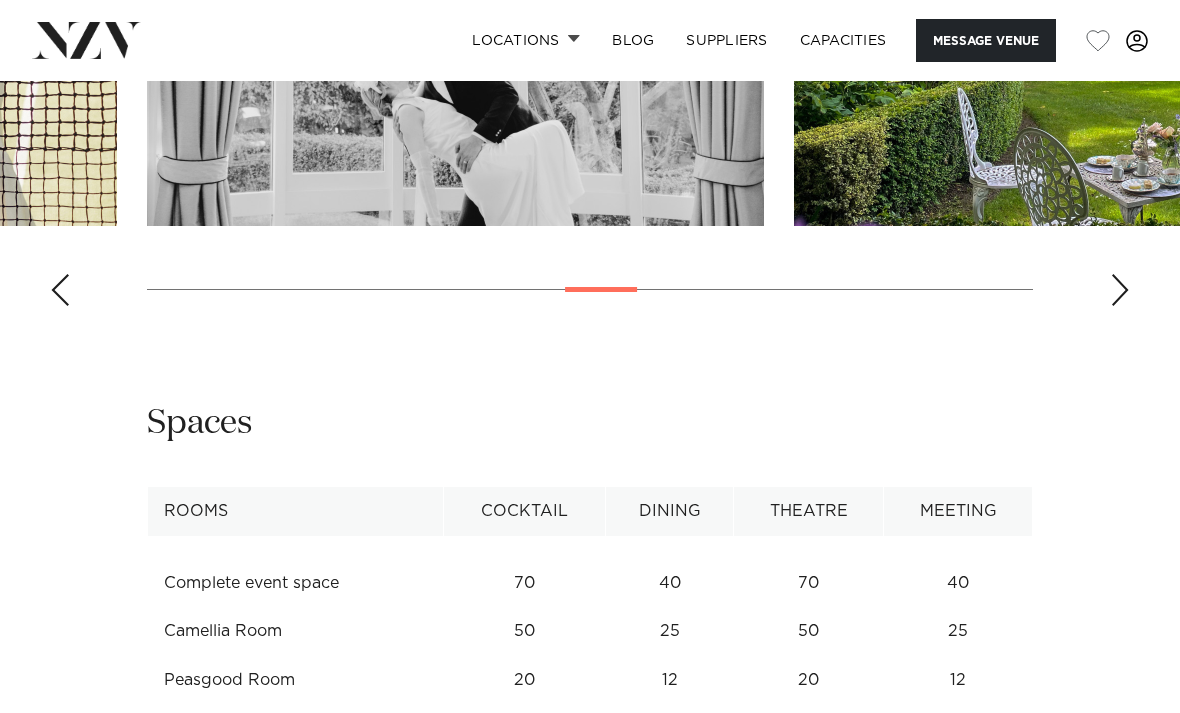 click at bounding box center (1120, 290) 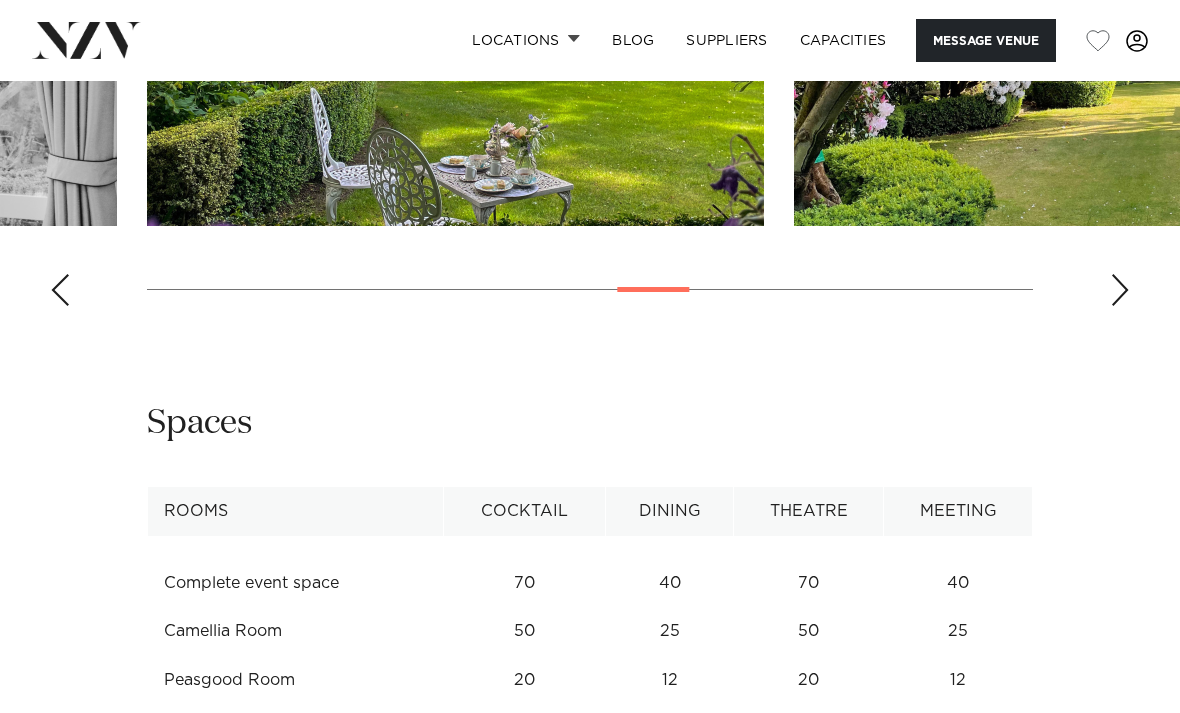 click at bounding box center [1120, 290] 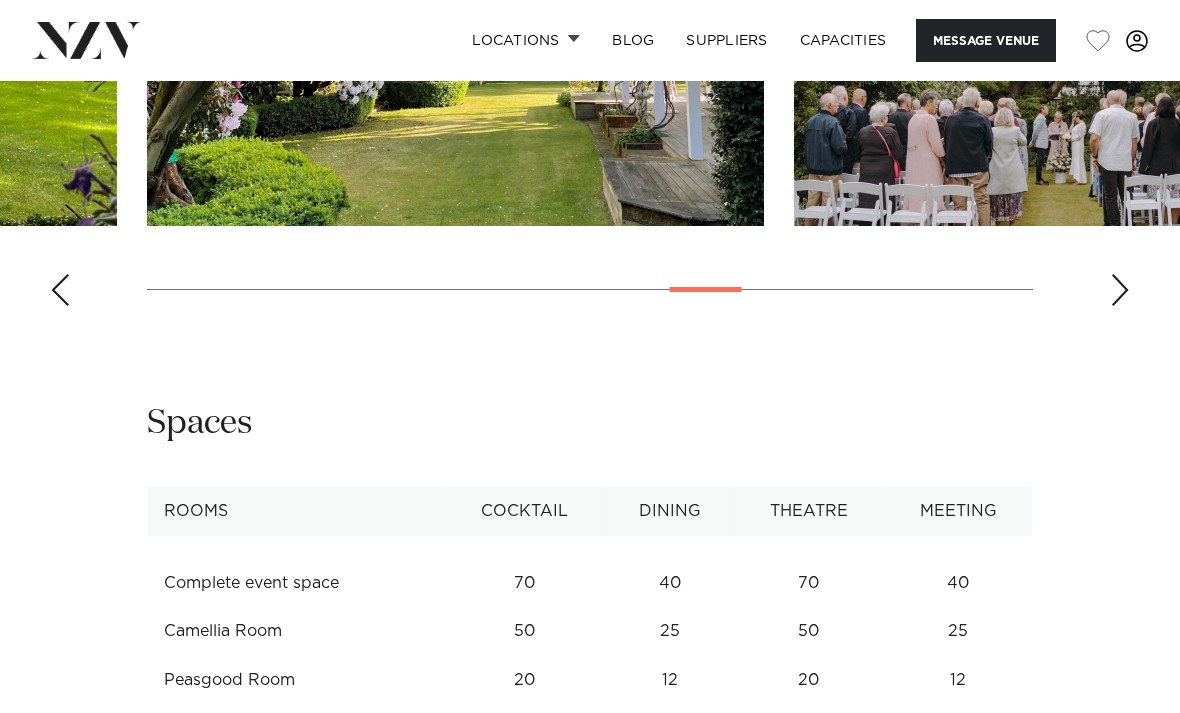 click at bounding box center [1120, 290] 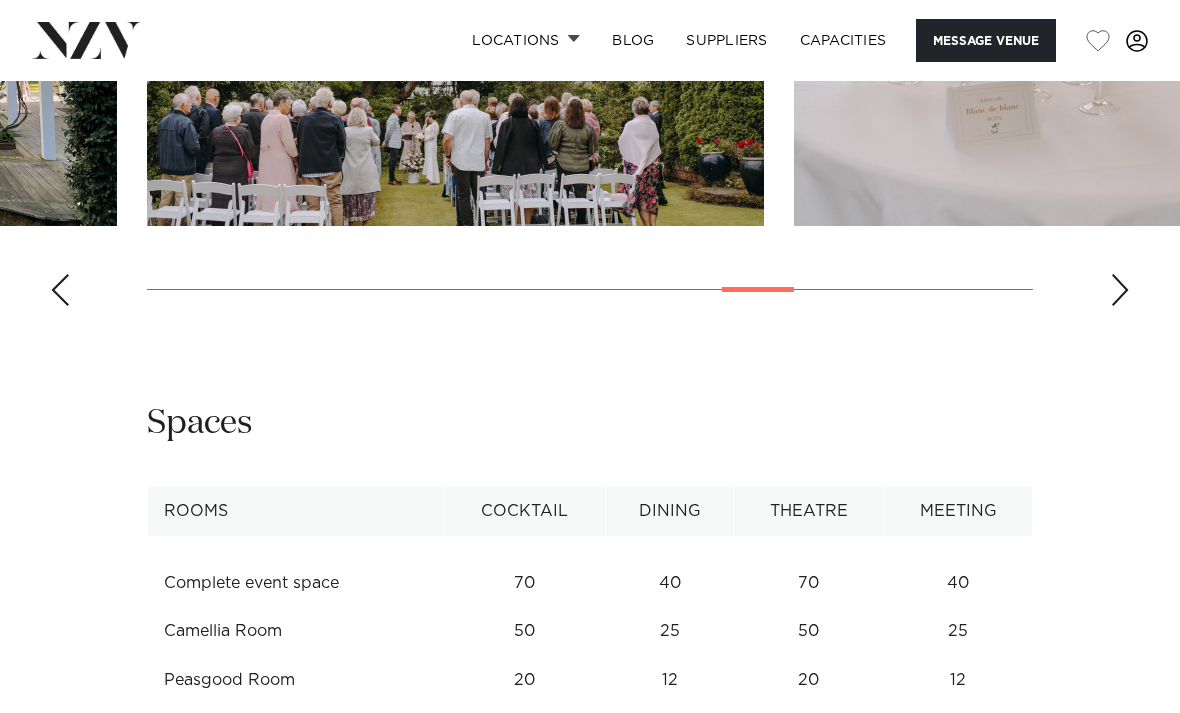 click at bounding box center (1120, 290) 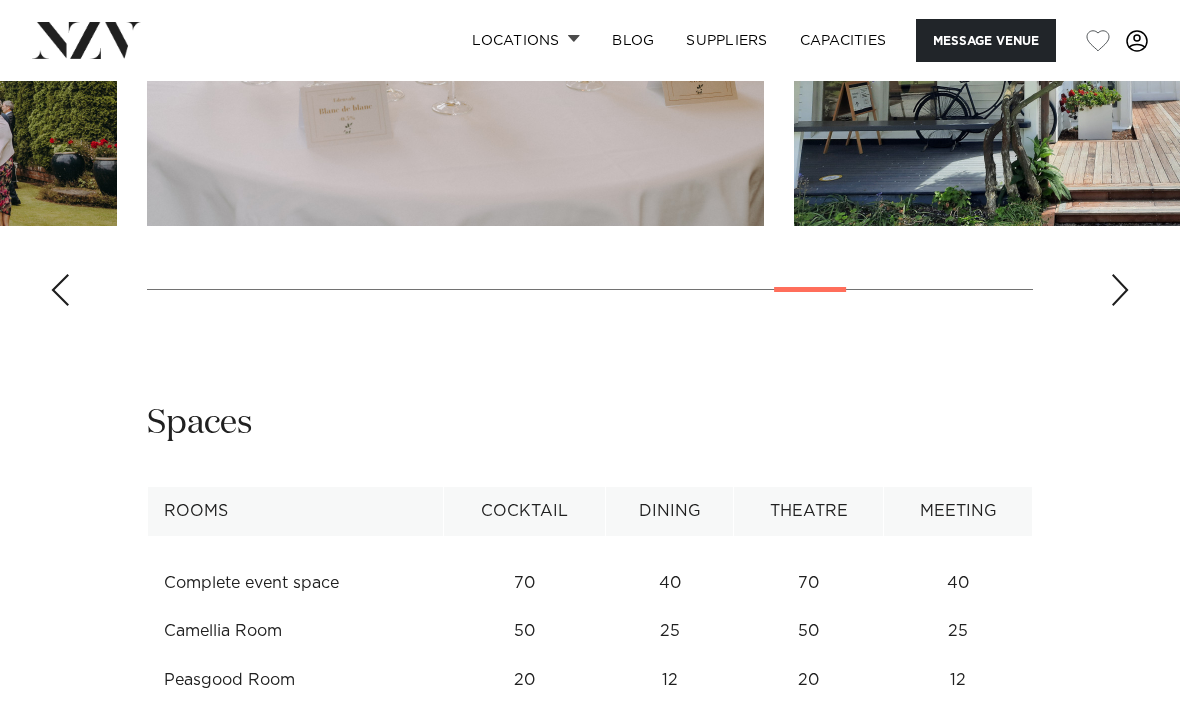 click at bounding box center [1120, 290] 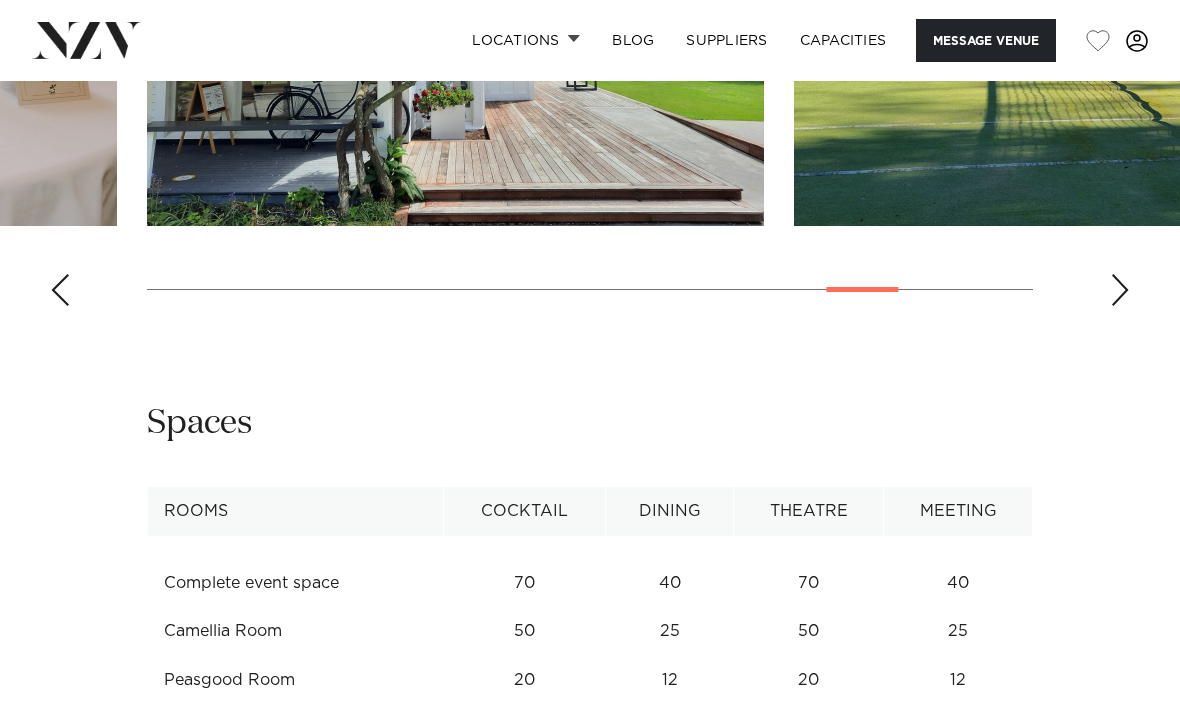 click at bounding box center (1120, 290) 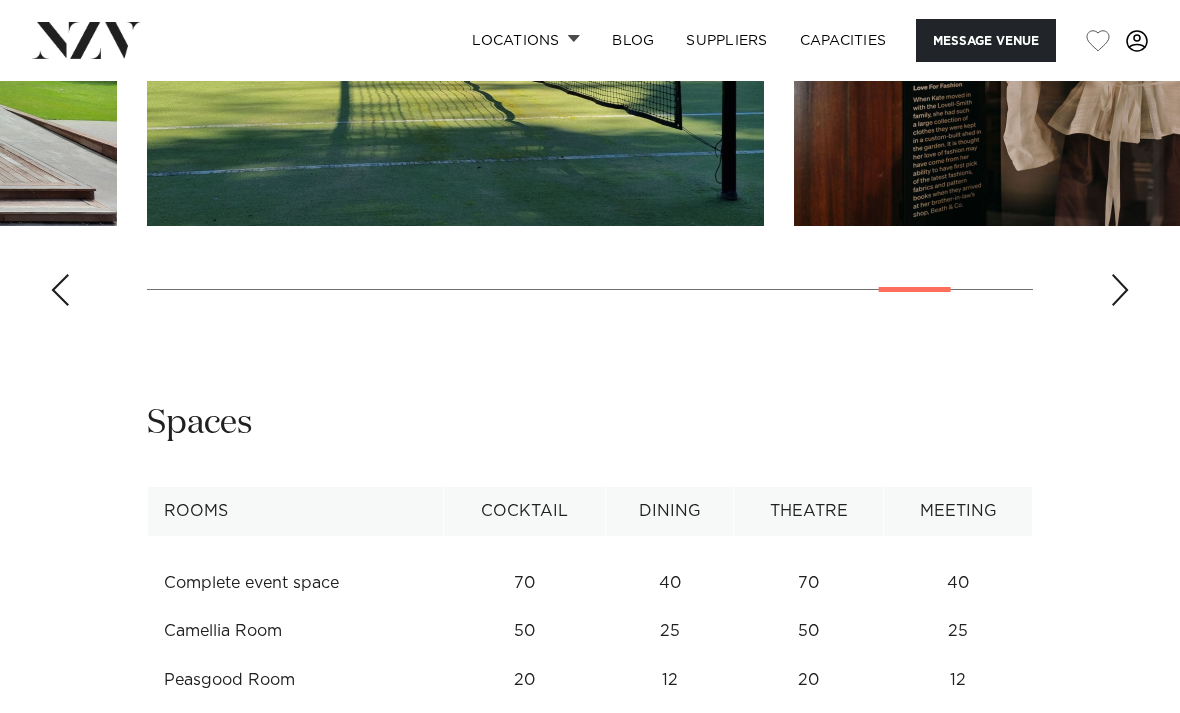 click at bounding box center (1120, 290) 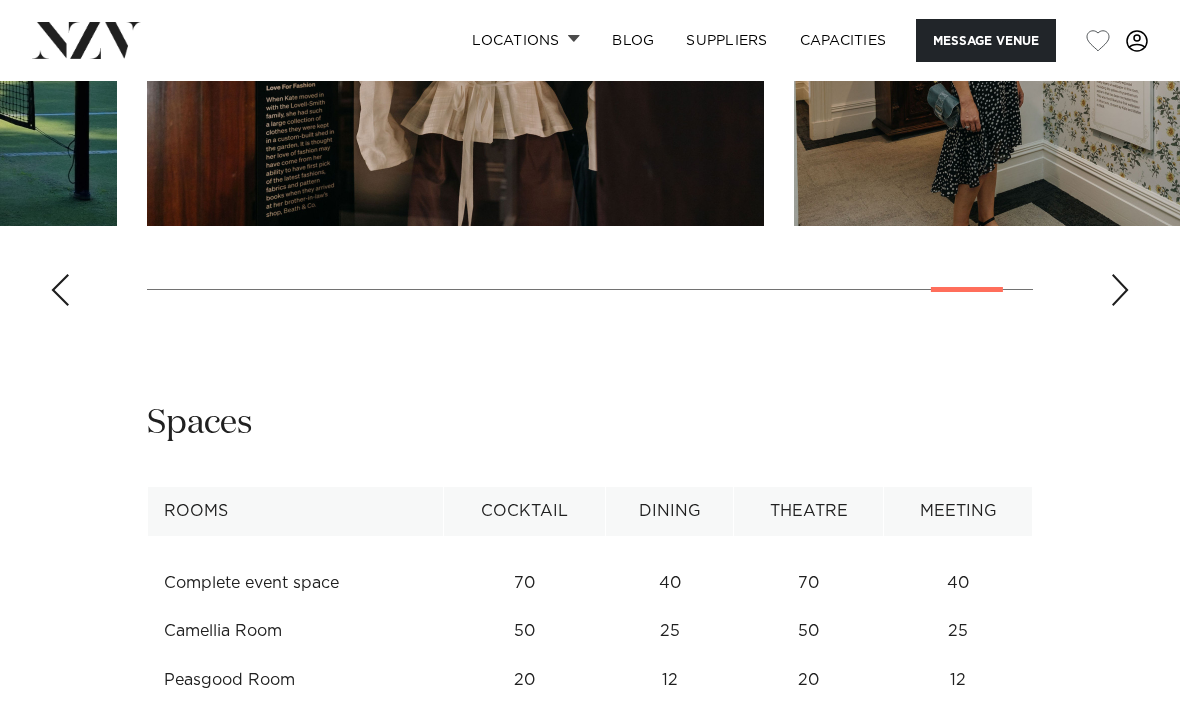 click at bounding box center [1120, 290] 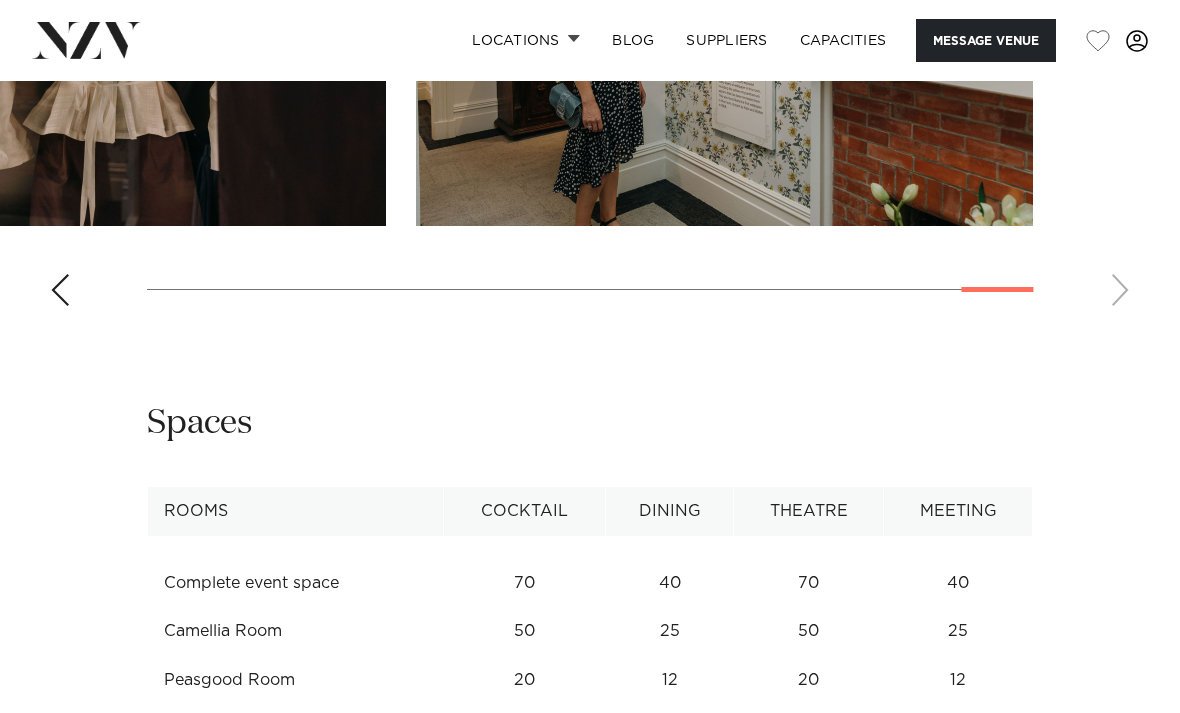 click at bounding box center [590, 47] 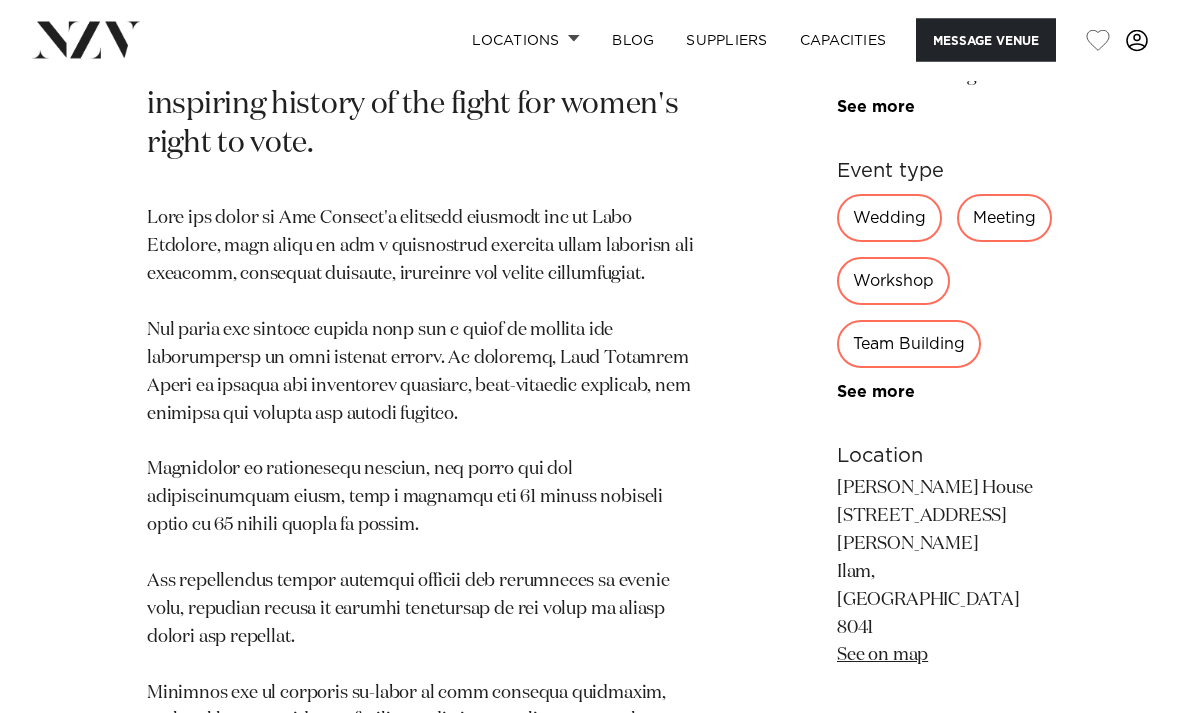 scroll, scrollTop: 897, scrollLeft: 0, axis: vertical 